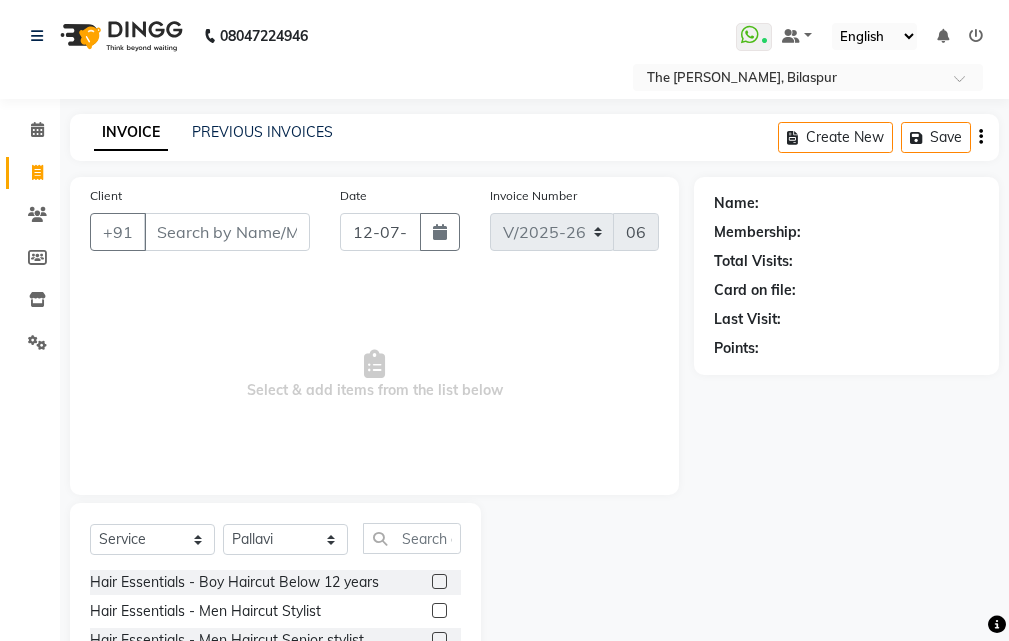 select on "6473" 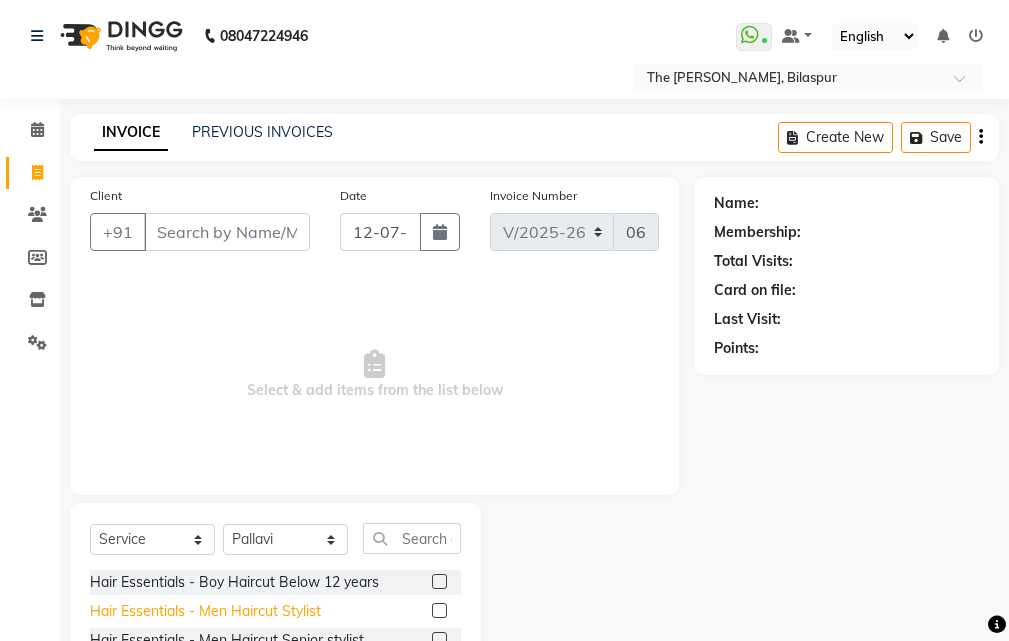 scroll, scrollTop: 187, scrollLeft: 0, axis: vertical 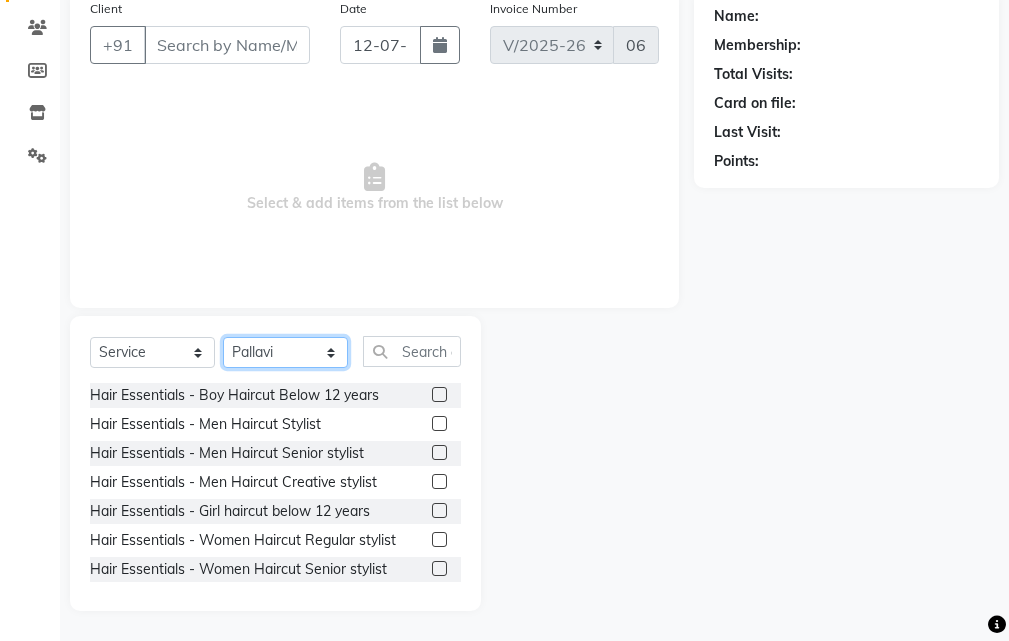 click on "Select Stylist Manager Minahaz Pallavi Parvez Pragya Dwivedi Saurabh Agnihotri Vishwanath" 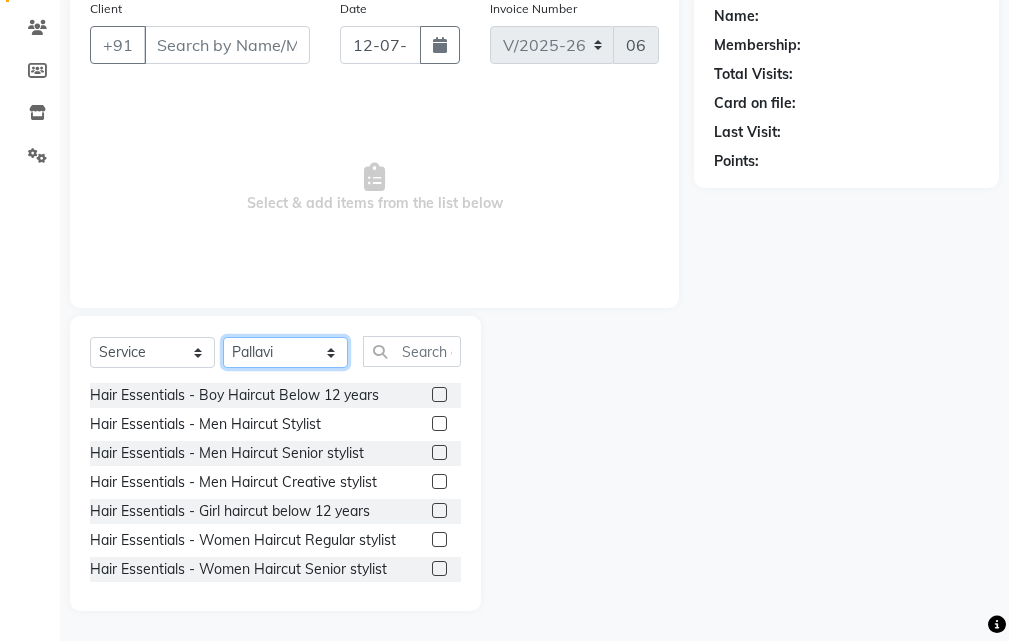 select on "49606" 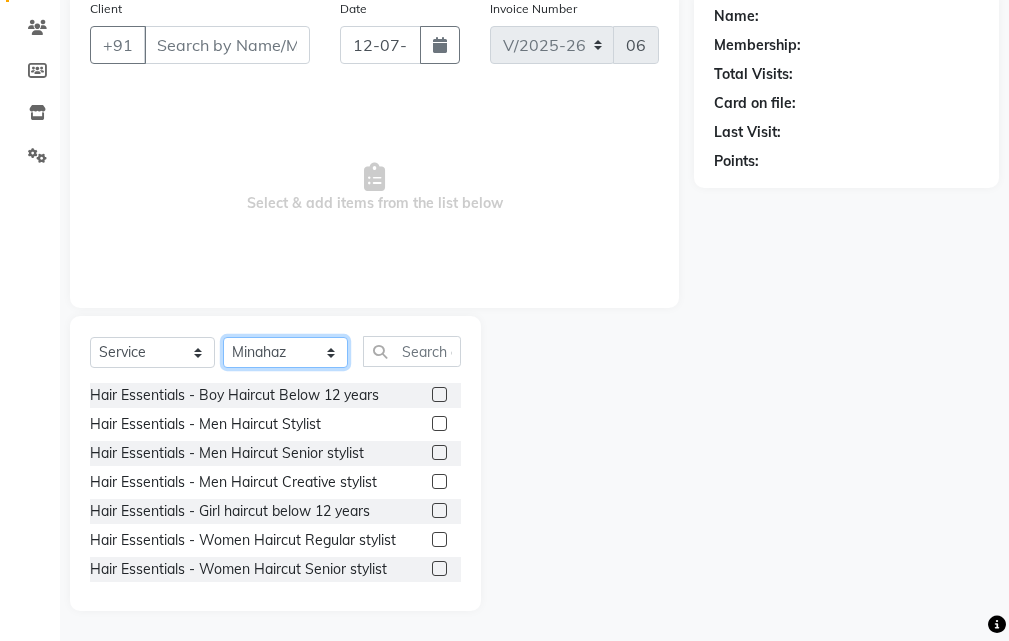 click on "Select Stylist Manager Minahaz Pallavi Parvez Pragya Dwivedi Saurabh Agnihotri Vishwanath" 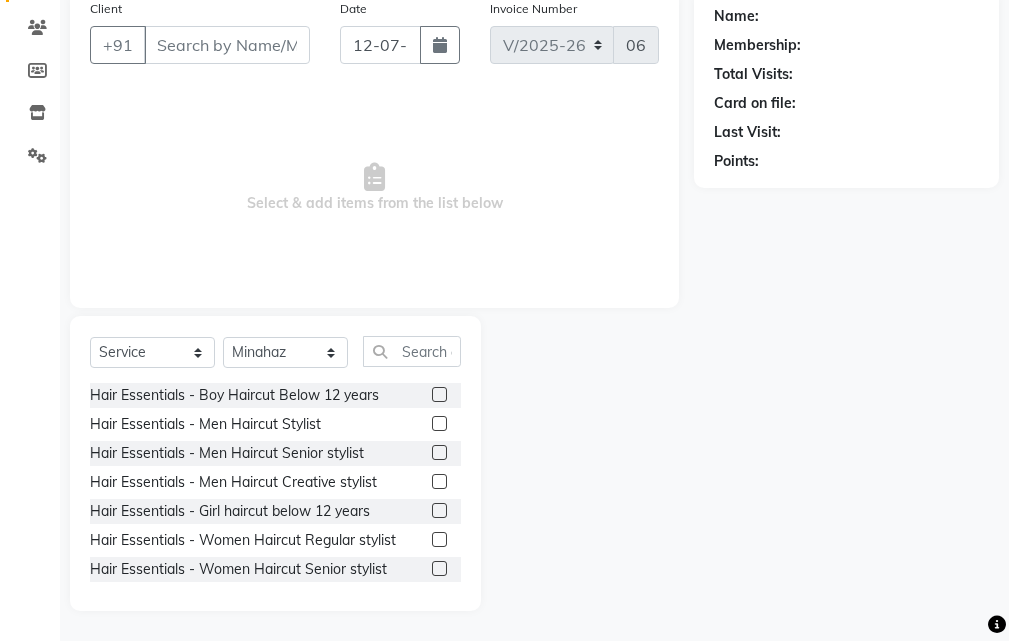 click 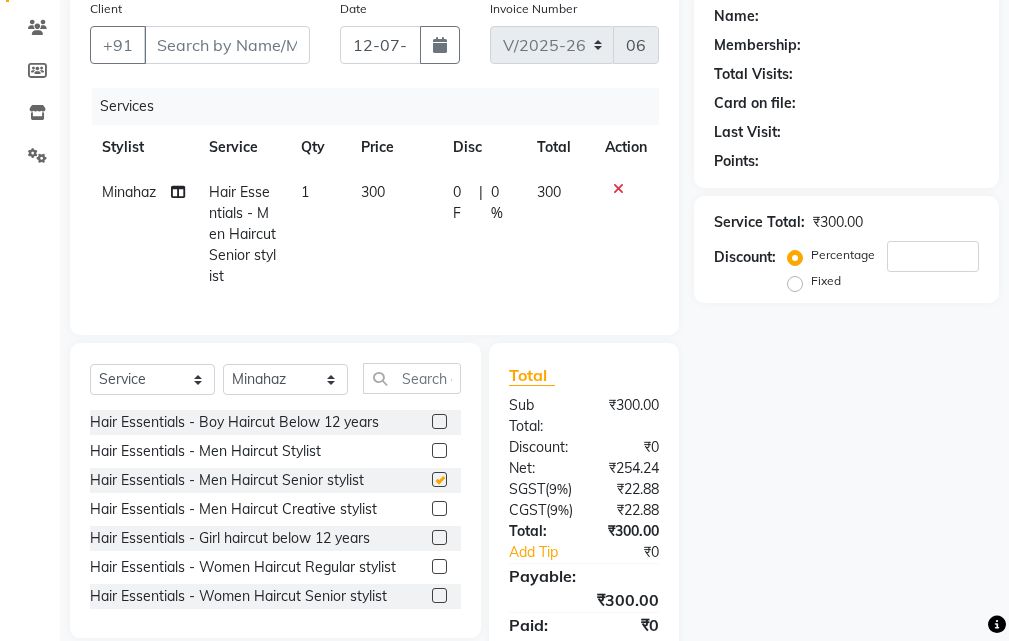 checkbox on "false" 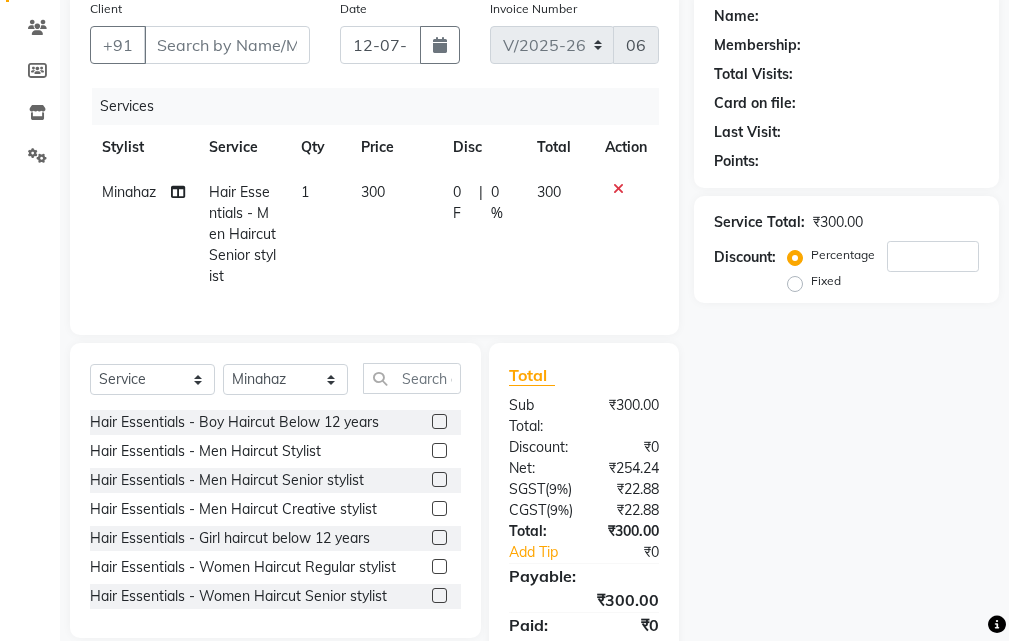 scroll, scrollTop: 336, scrollLeft: 0, axis: vertical 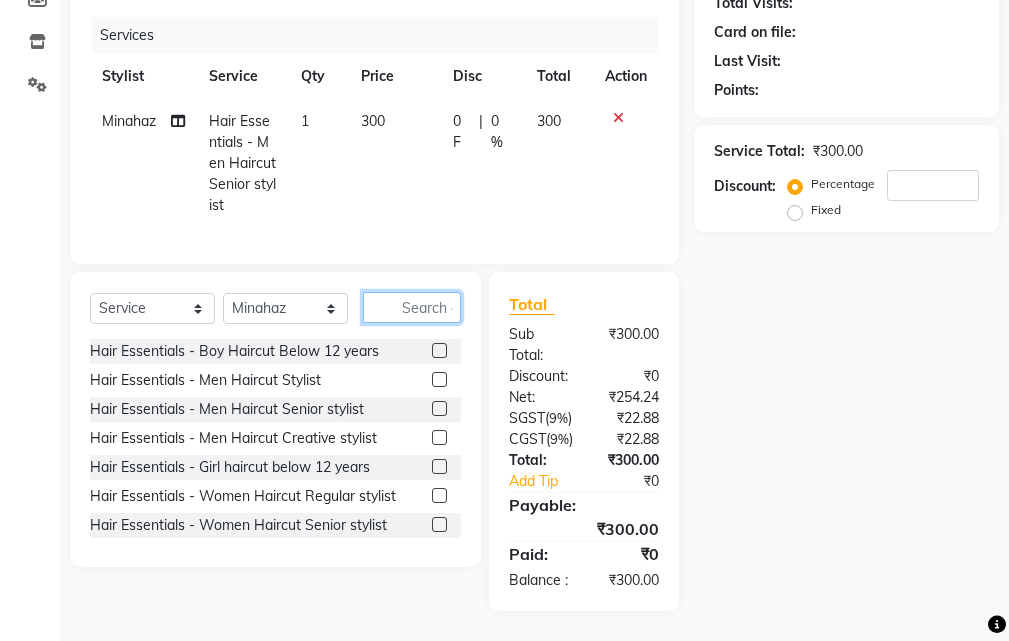 click 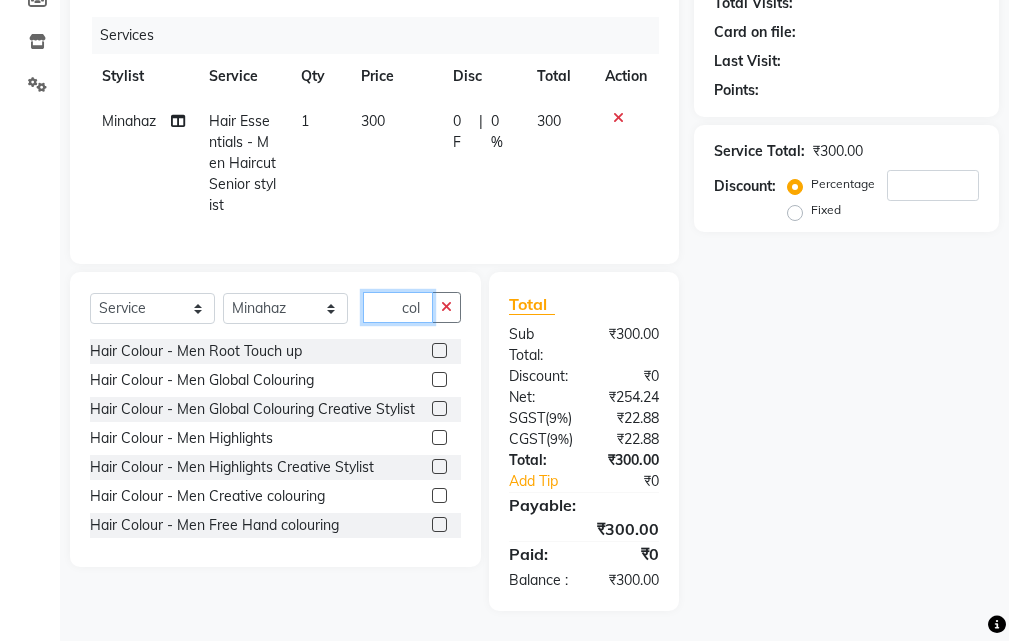 type on "col" 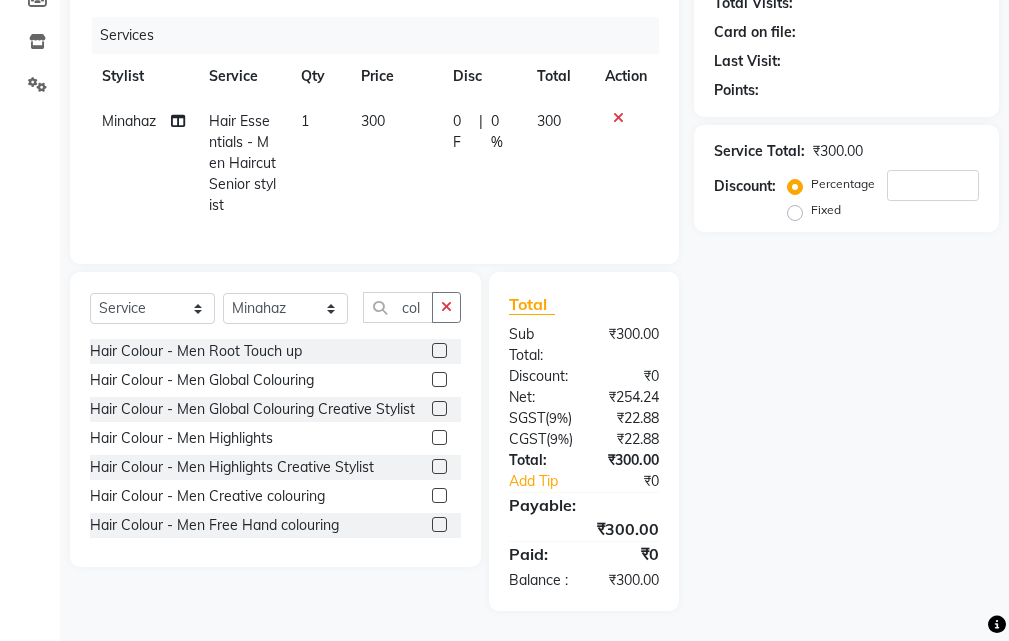 click 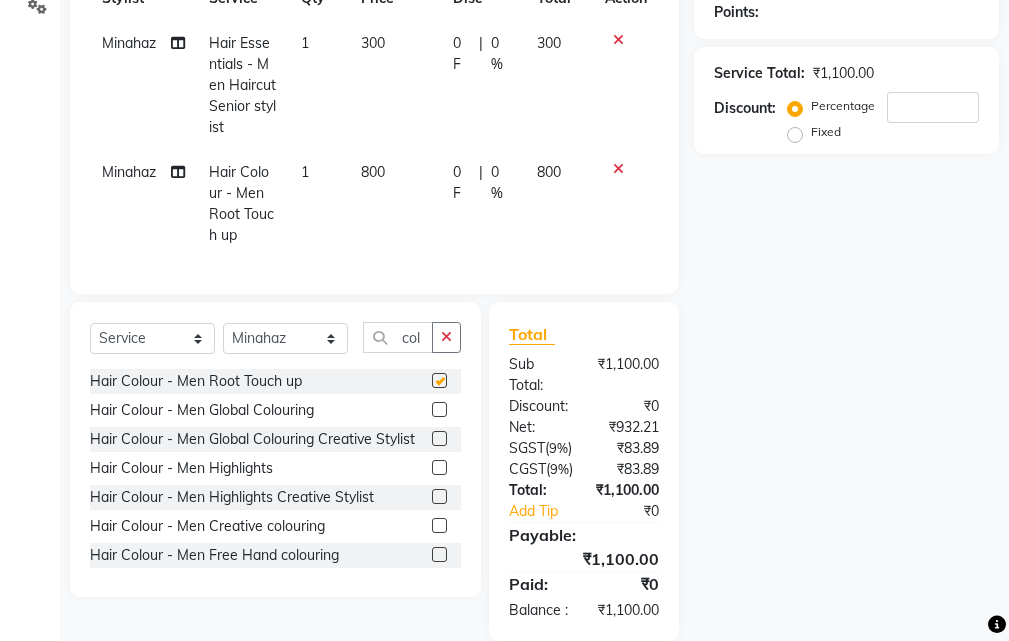 checkbox on "false" 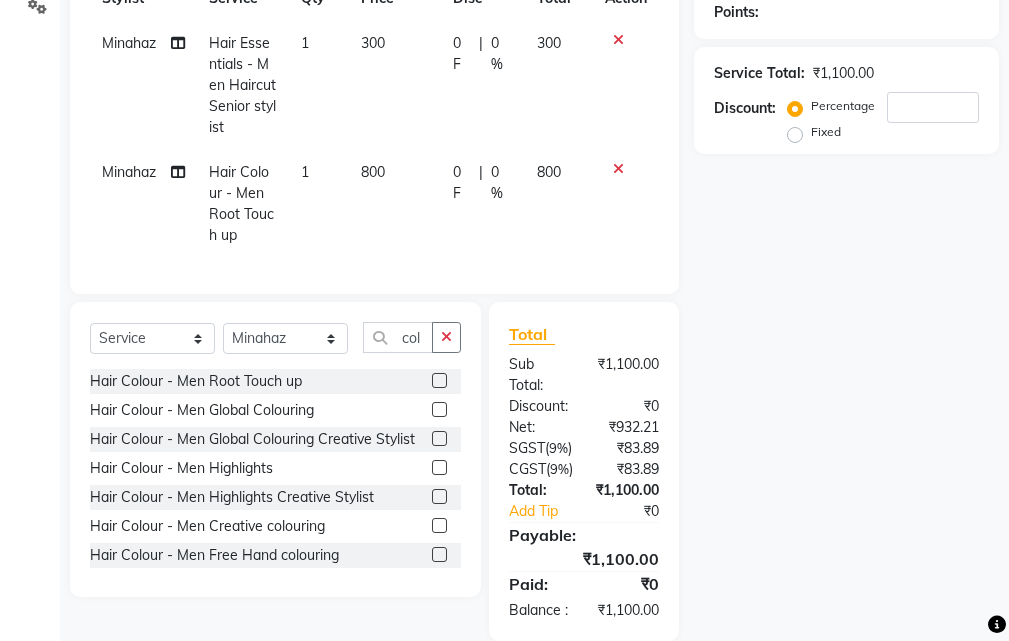 click 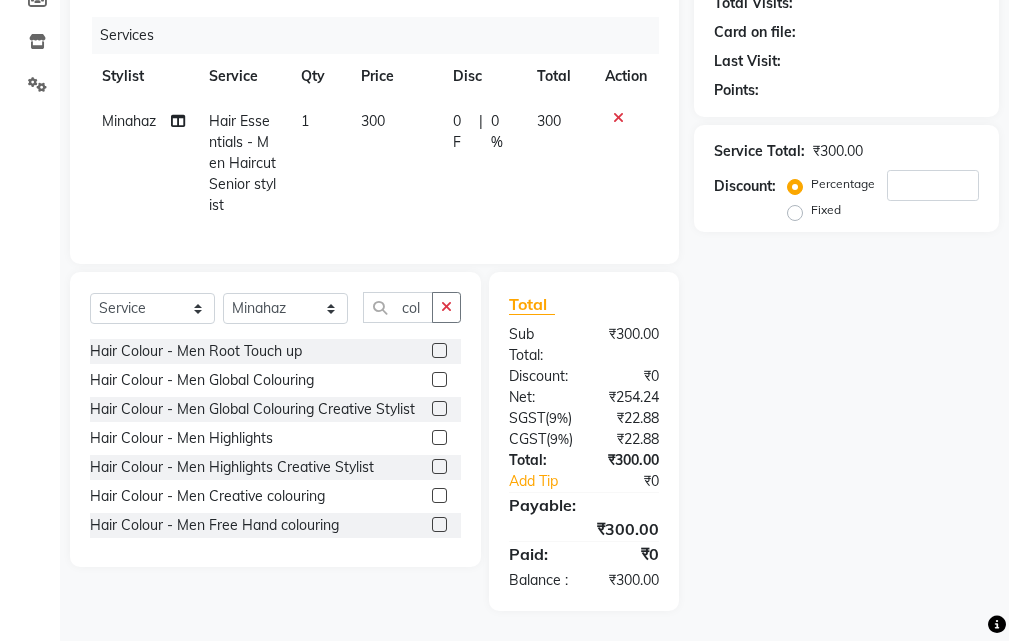 click 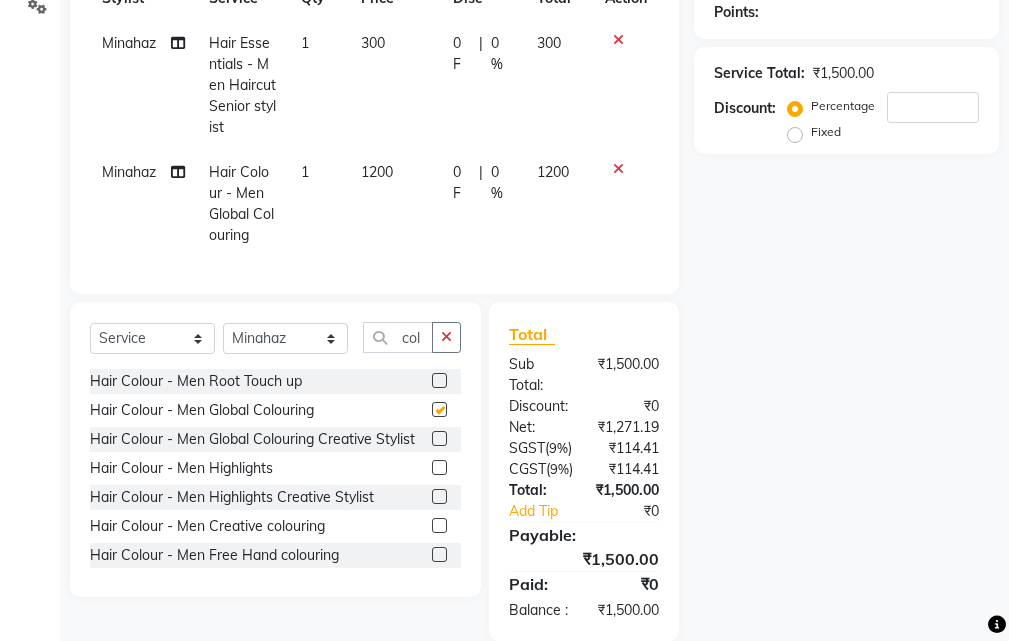 checkbox on "false" 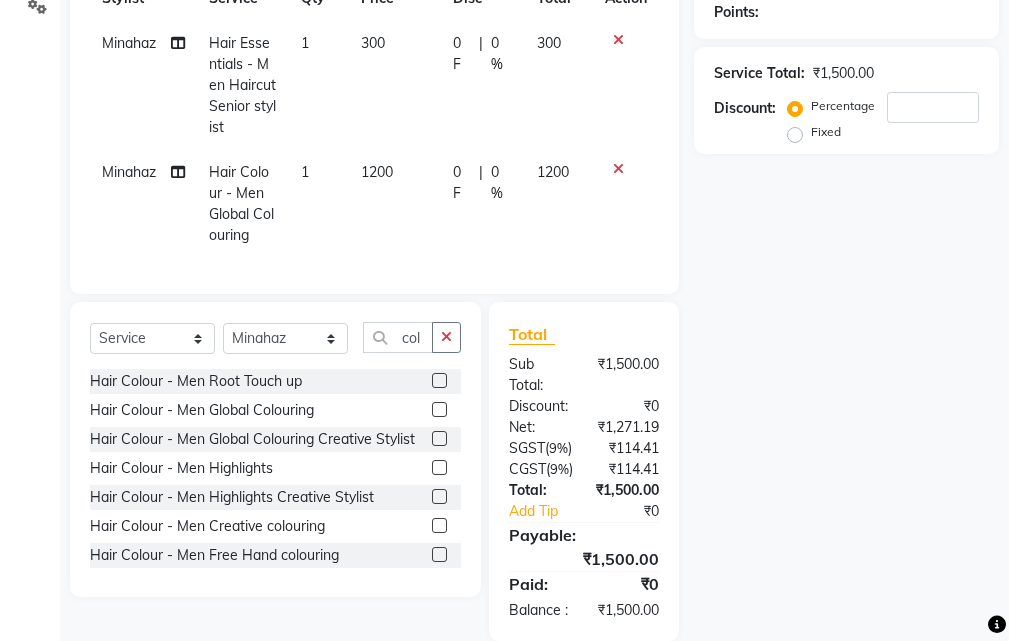 scroll, scrollTop: 436, scrollLeft: 0, axis: vertical 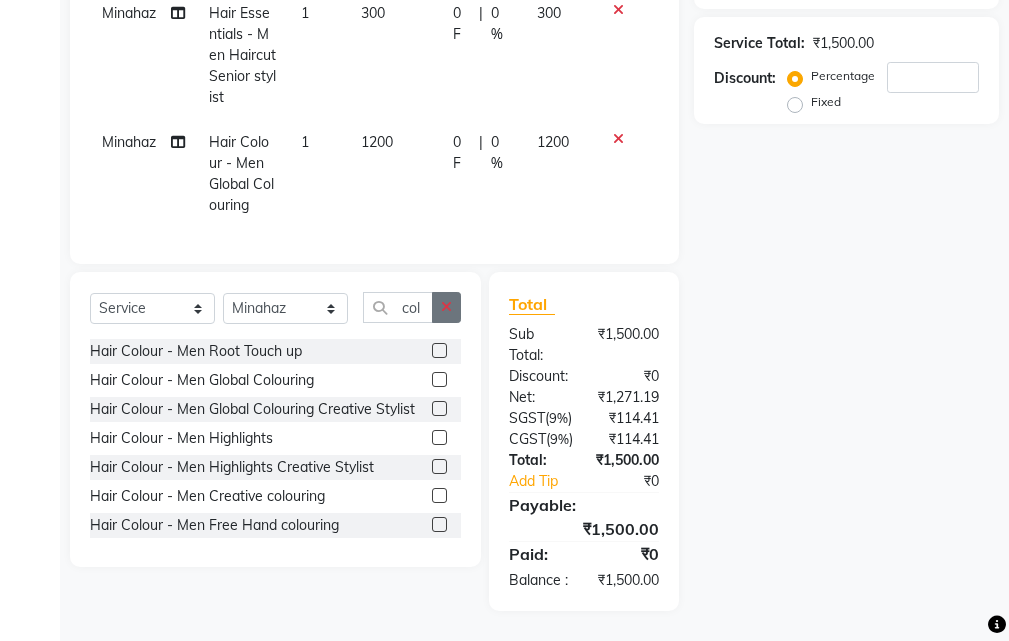 click 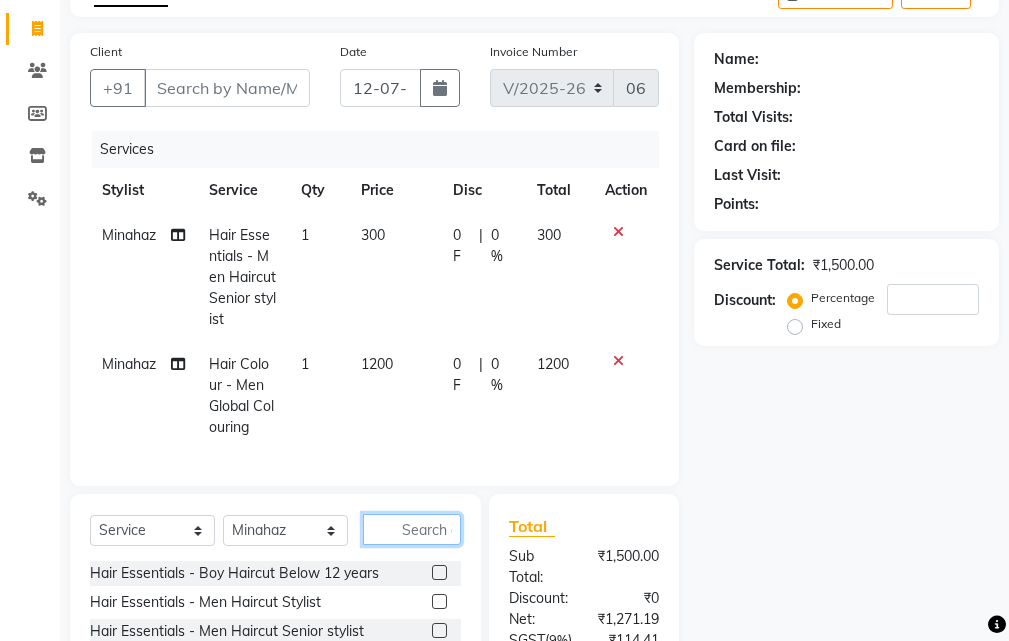 scroll, scrollTop: 444, scrollLeft: 0, axis: vertical 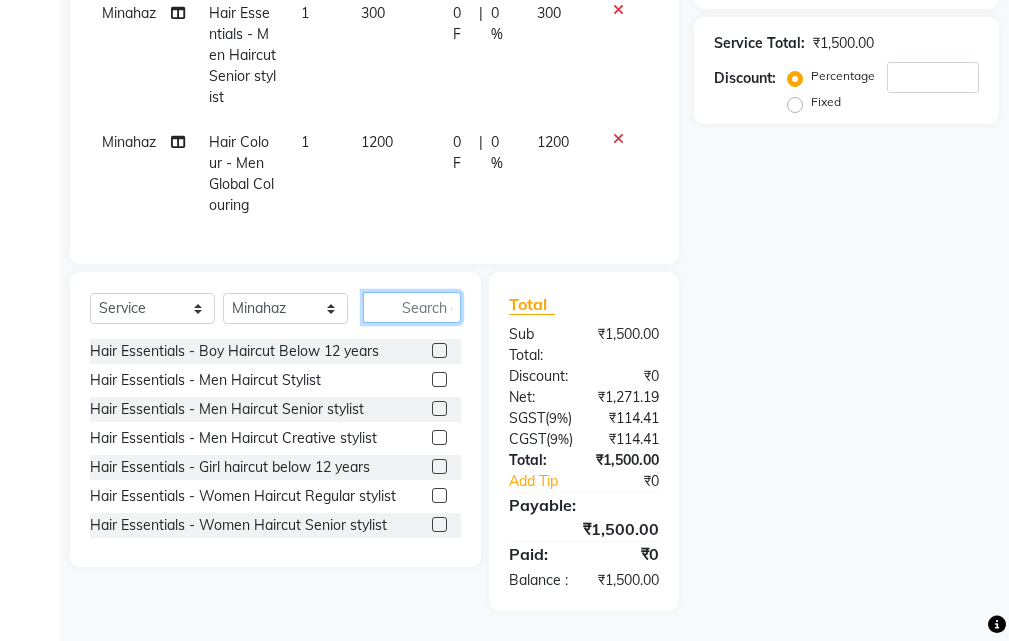 click 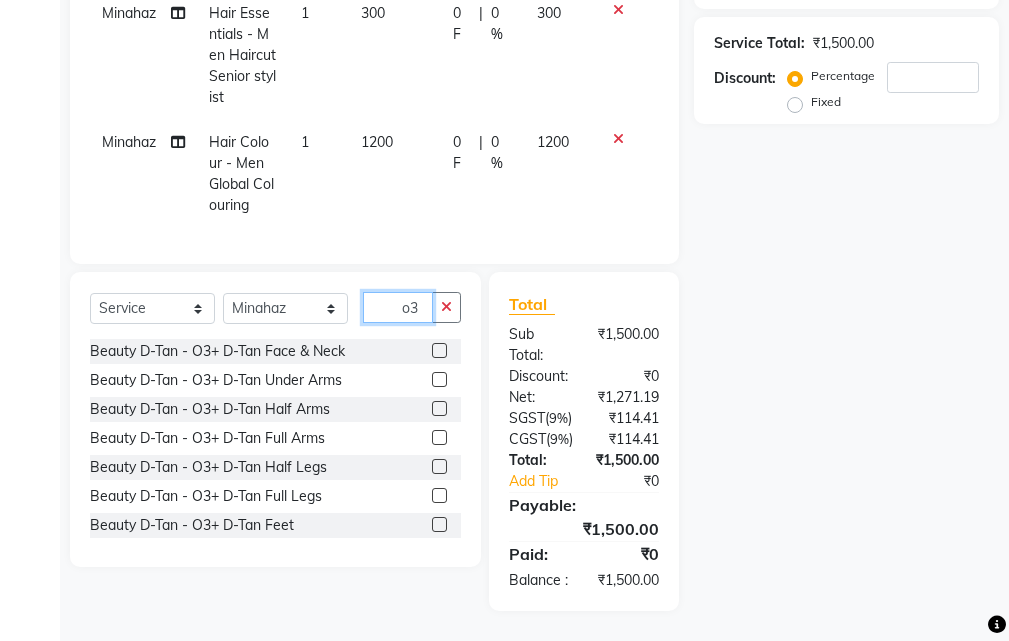 type on "o3" 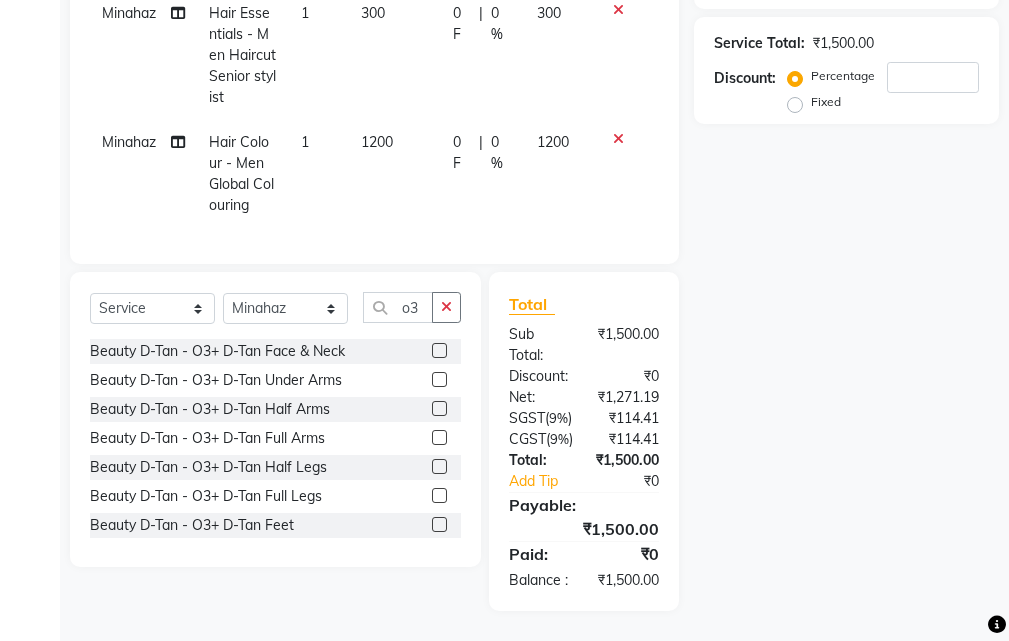 click 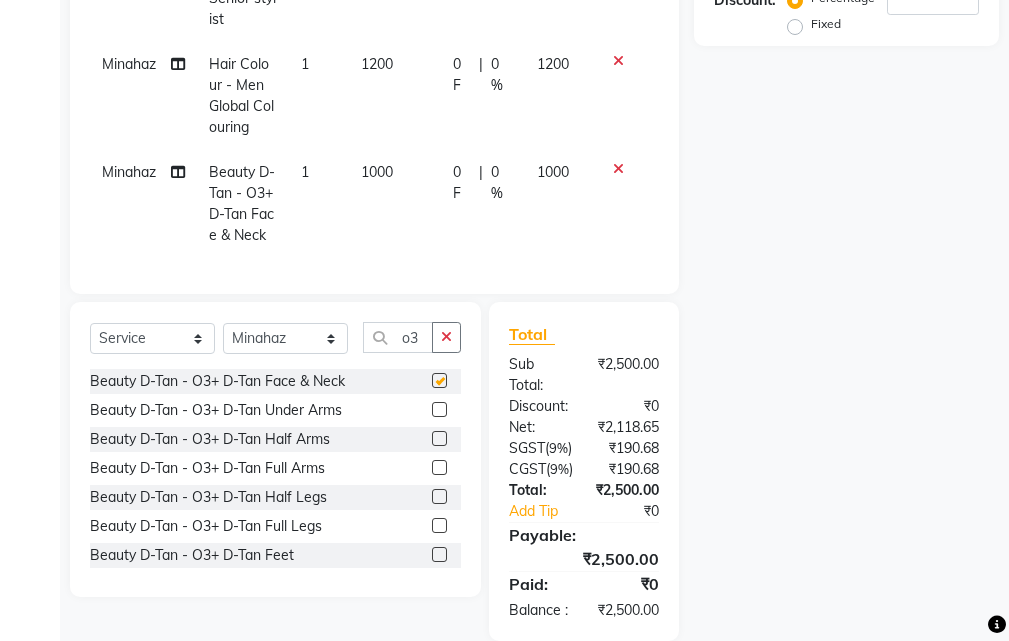 checkbox on "false" 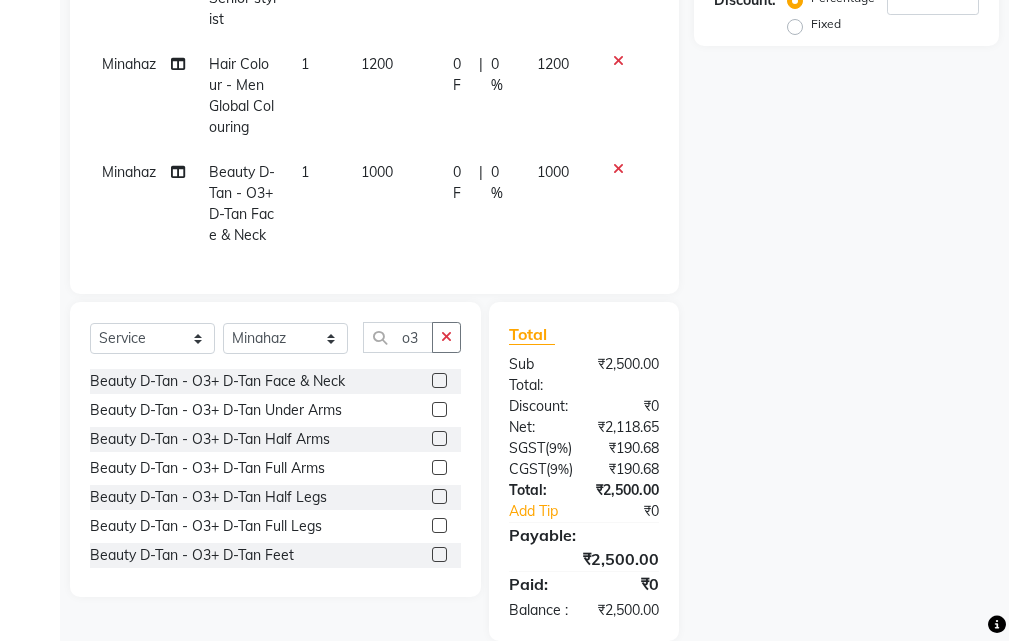 click 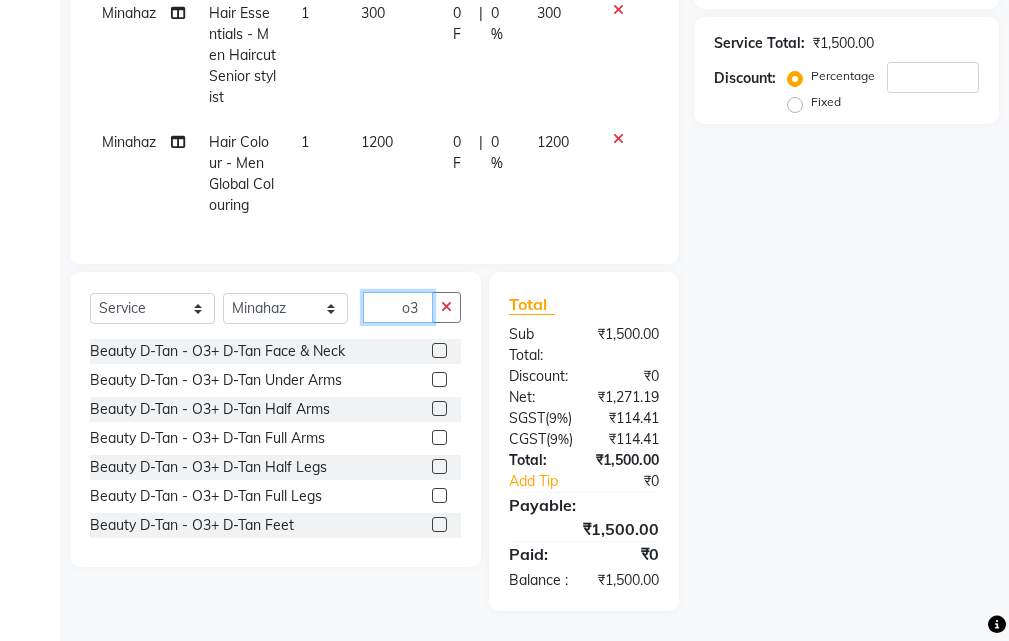 click on "o3" 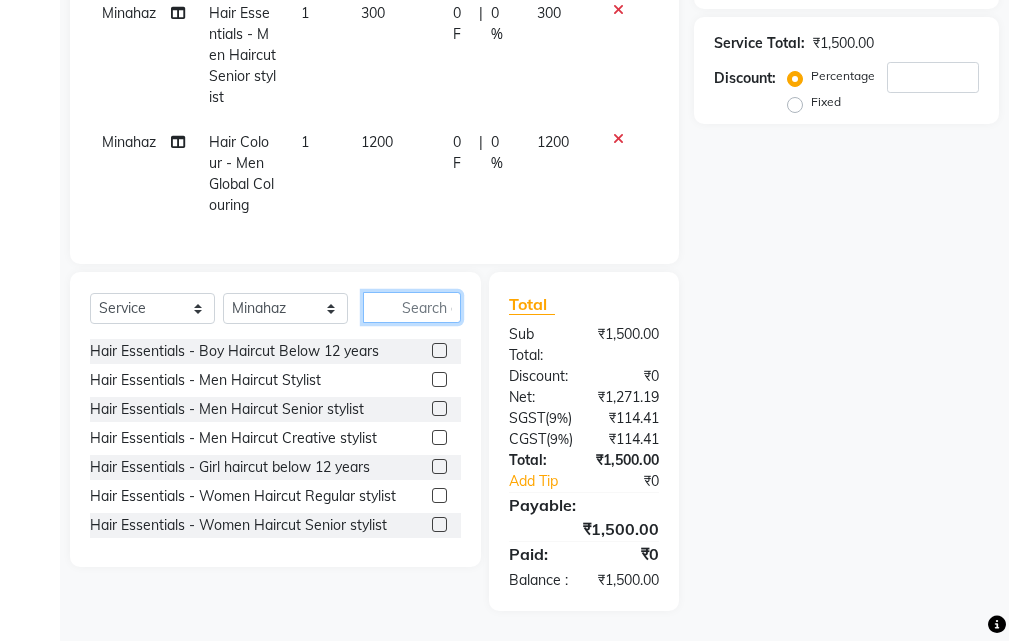 click 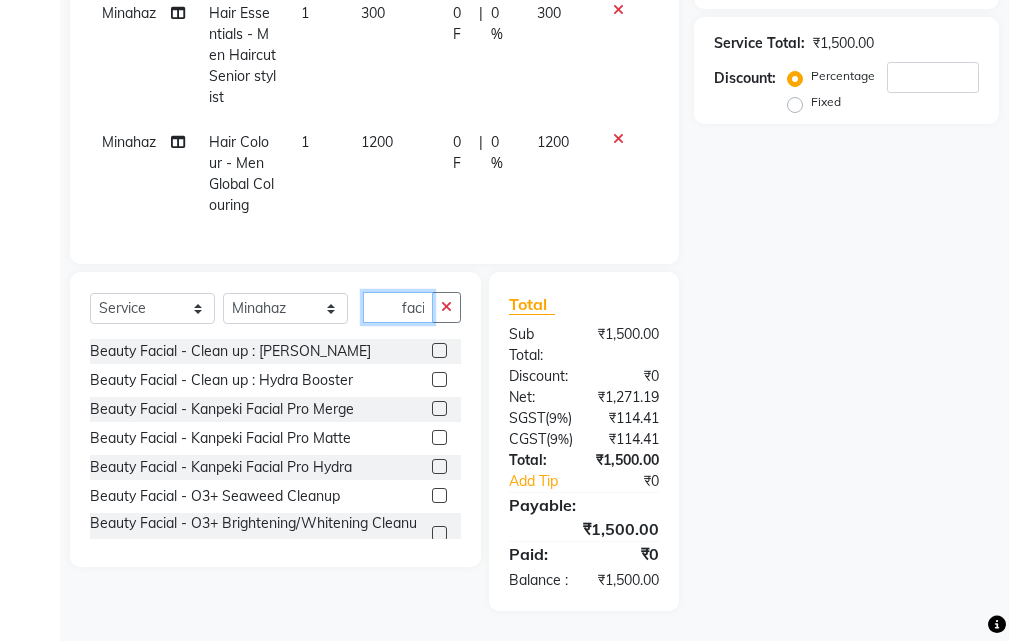 type on "faci" 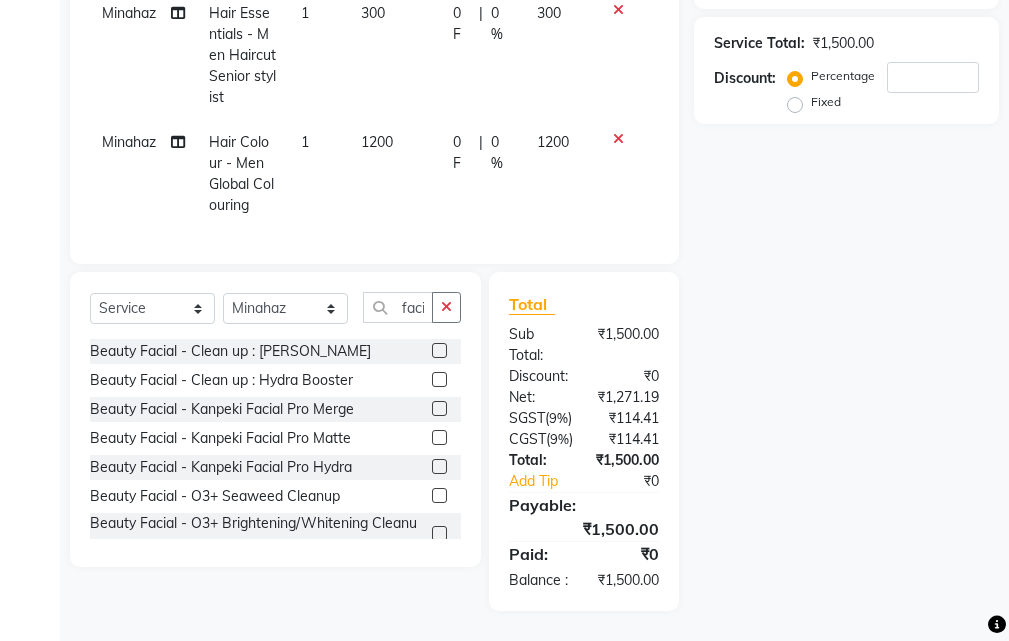 click 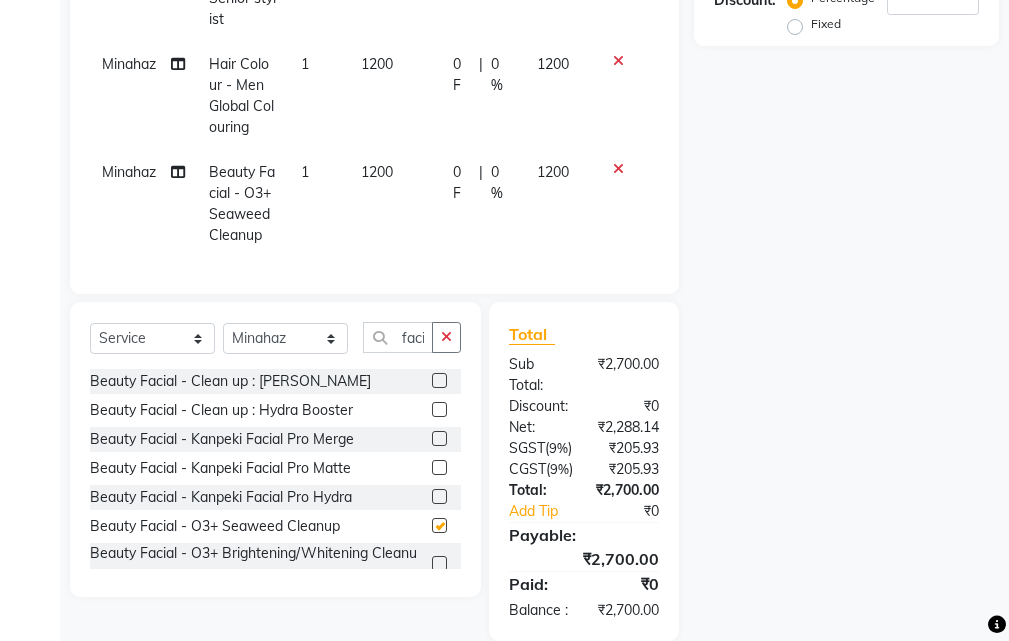 checkbox on "false" 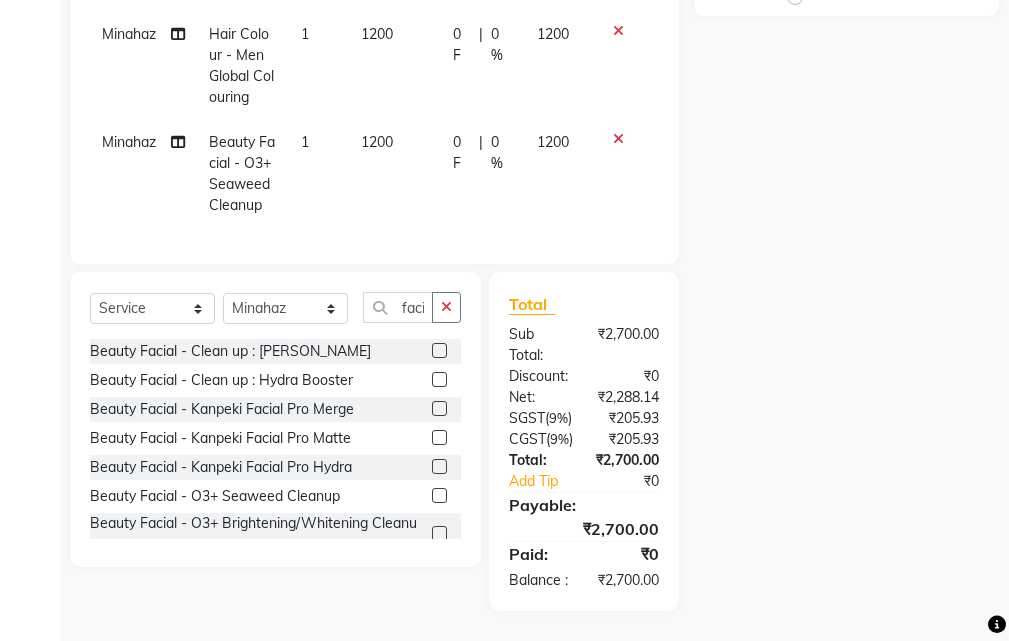 scroll, scrollTop: 152, scrollLeft: 0, axis: vertical 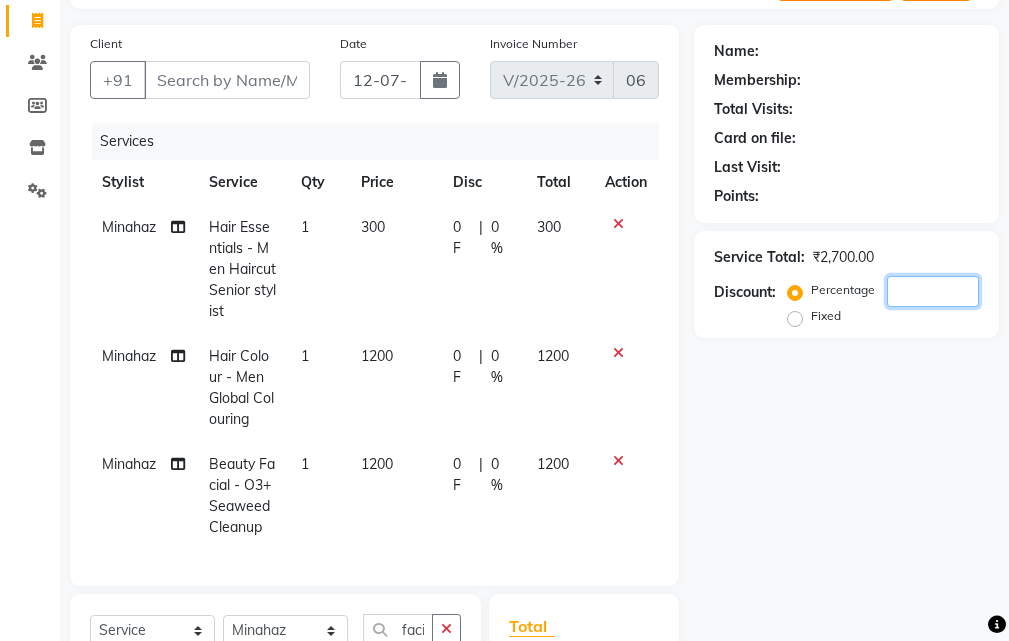 click 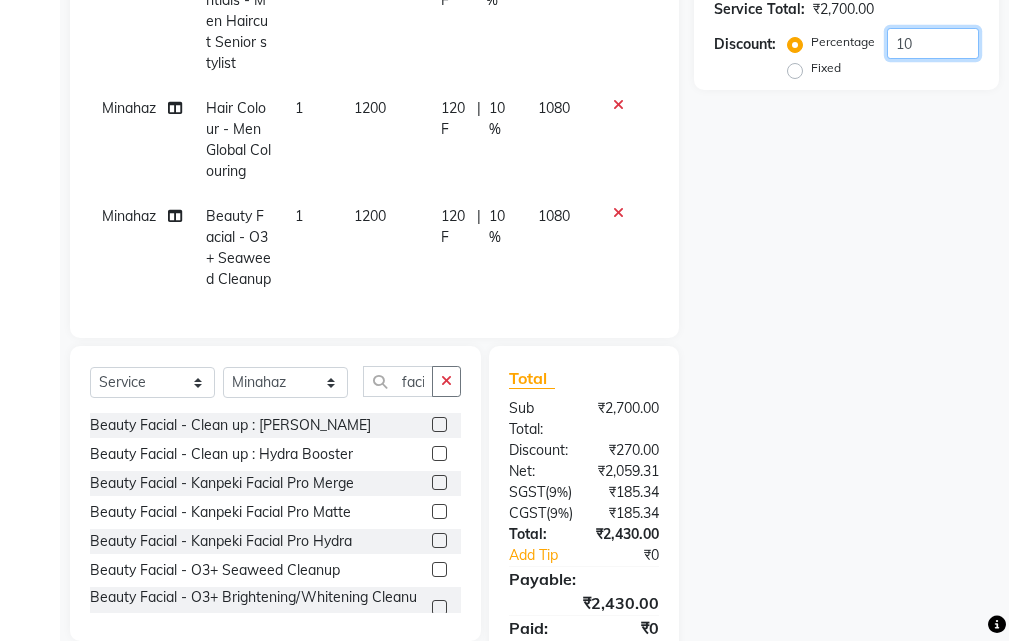 scroll, scrollTop: 100, scrollLeft: 0, axis: vertical 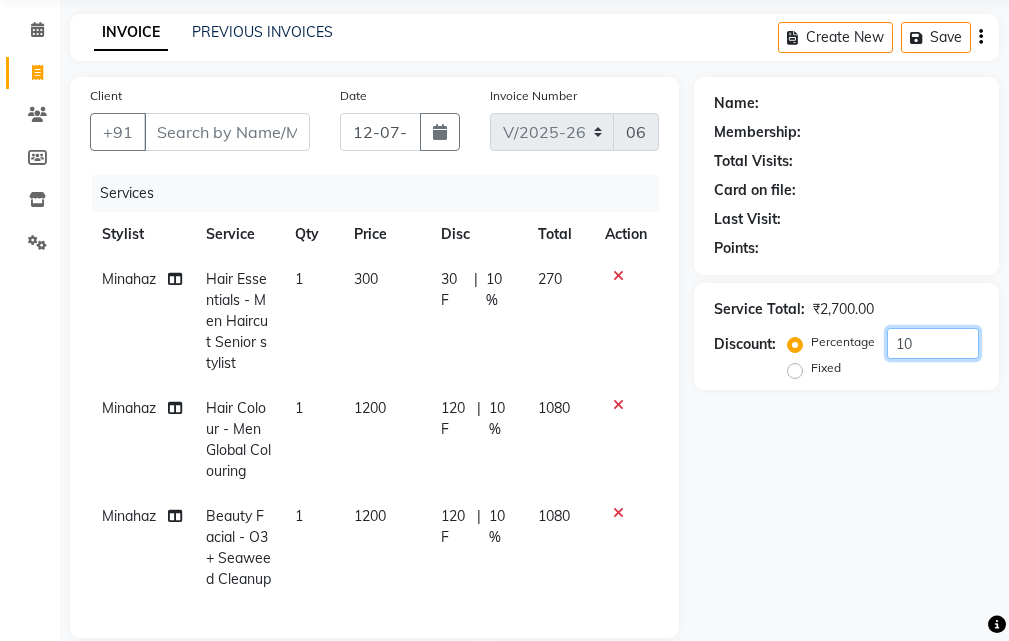 click on "10" 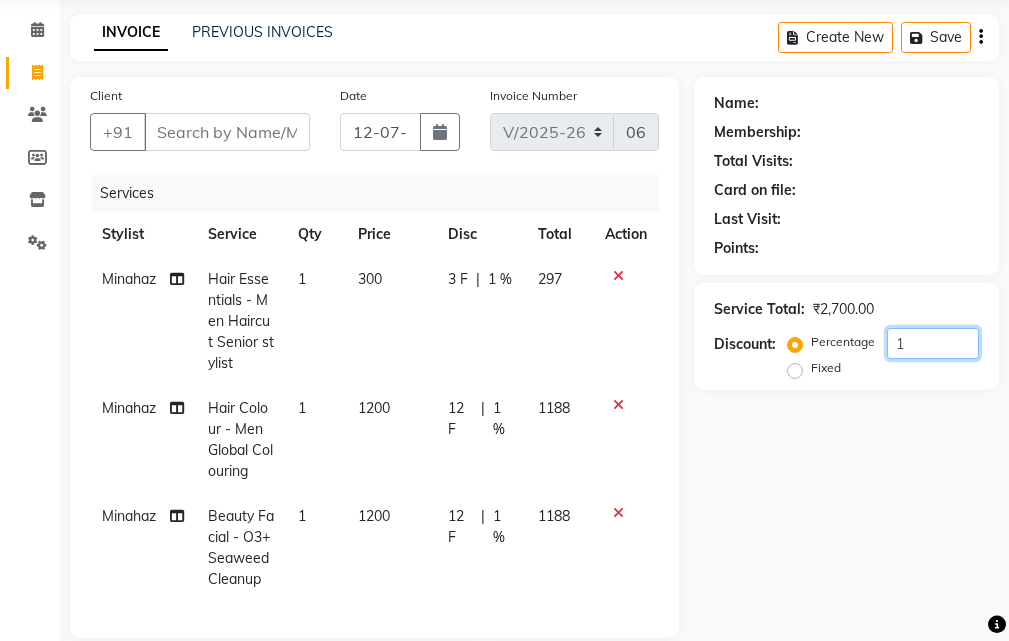 type 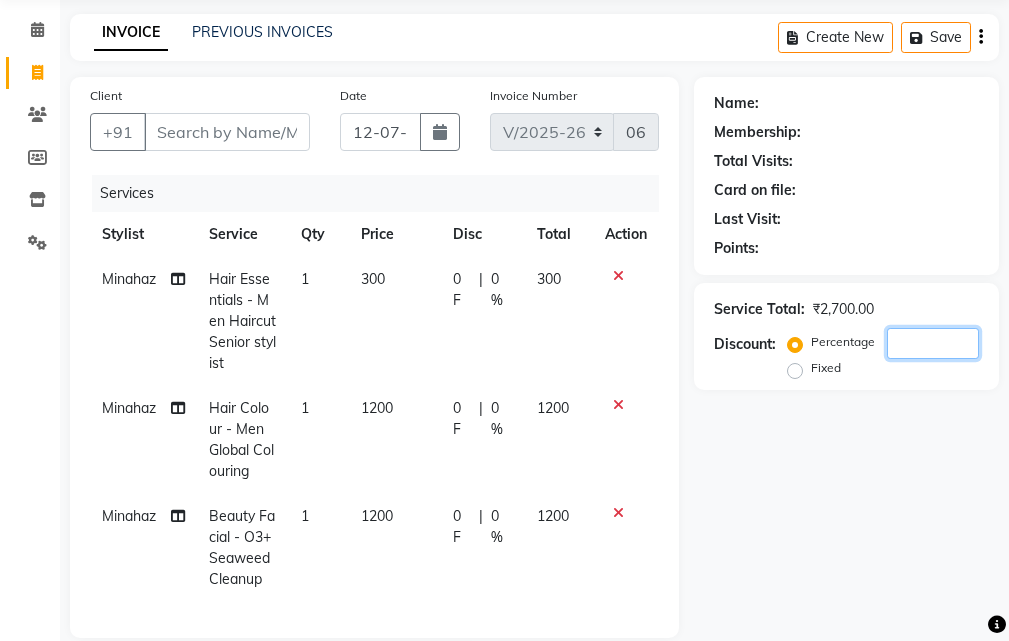 scroll, scrollTop: 0, scrollLeft: 0, axis: both 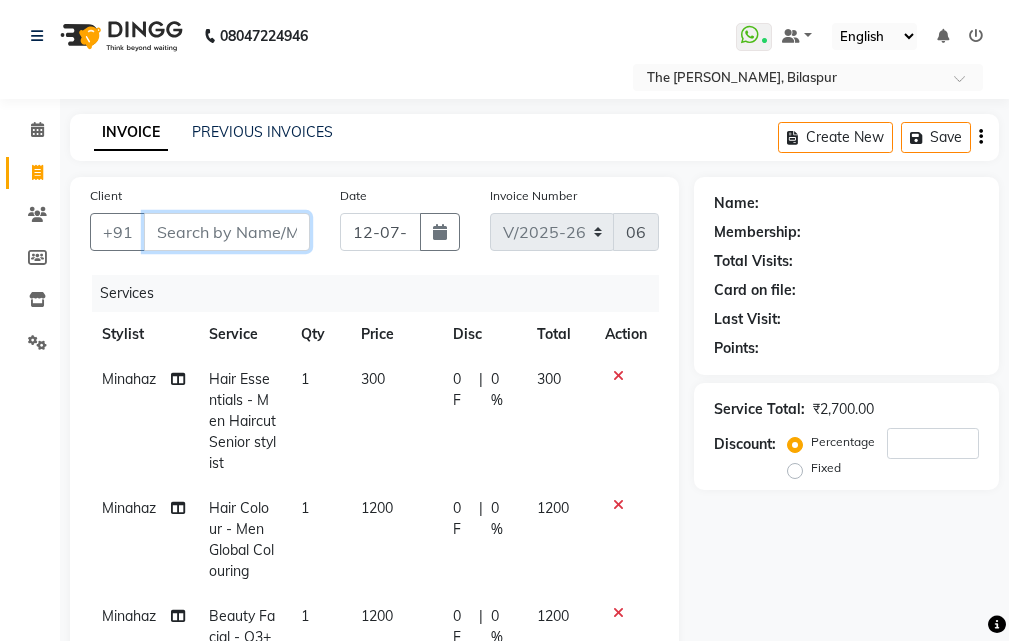 click on "Client" at bounding box center (227, 232) 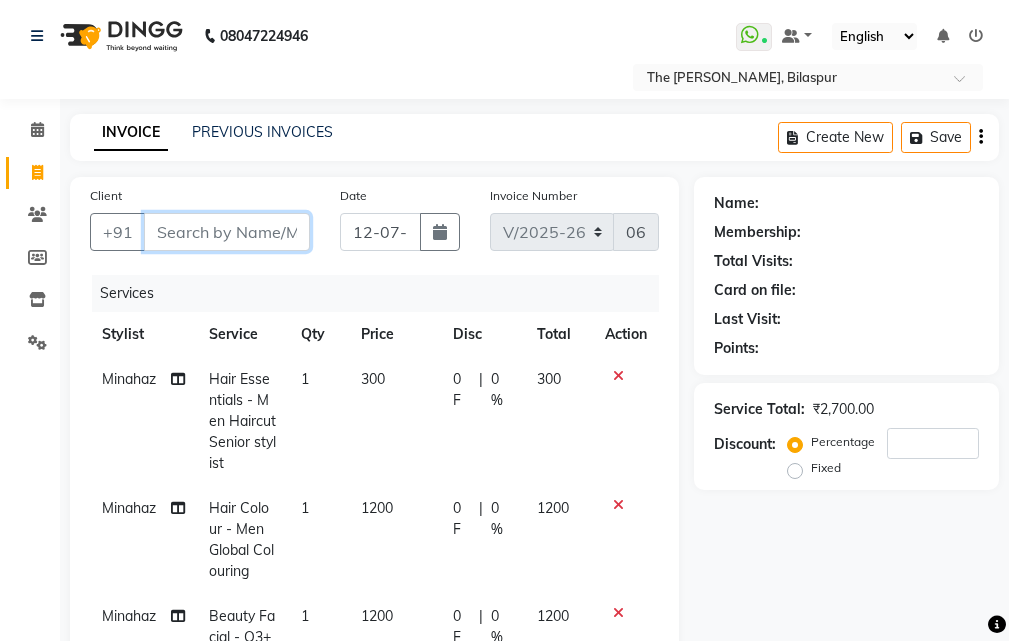 click on "Client" at bounding box center (227, 232) 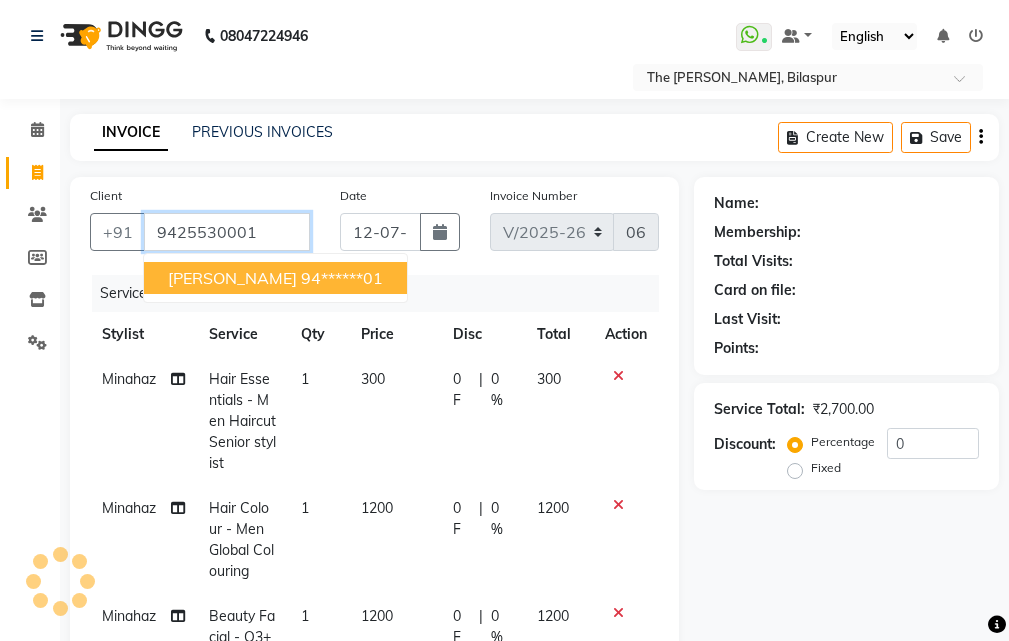 type on "9425530001" 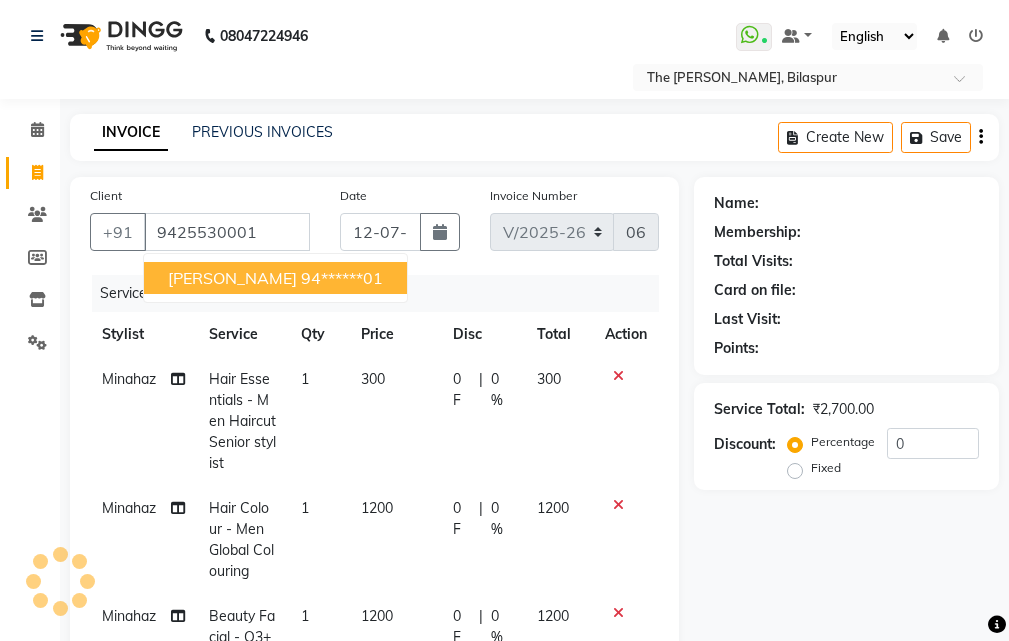select on "1: Object" 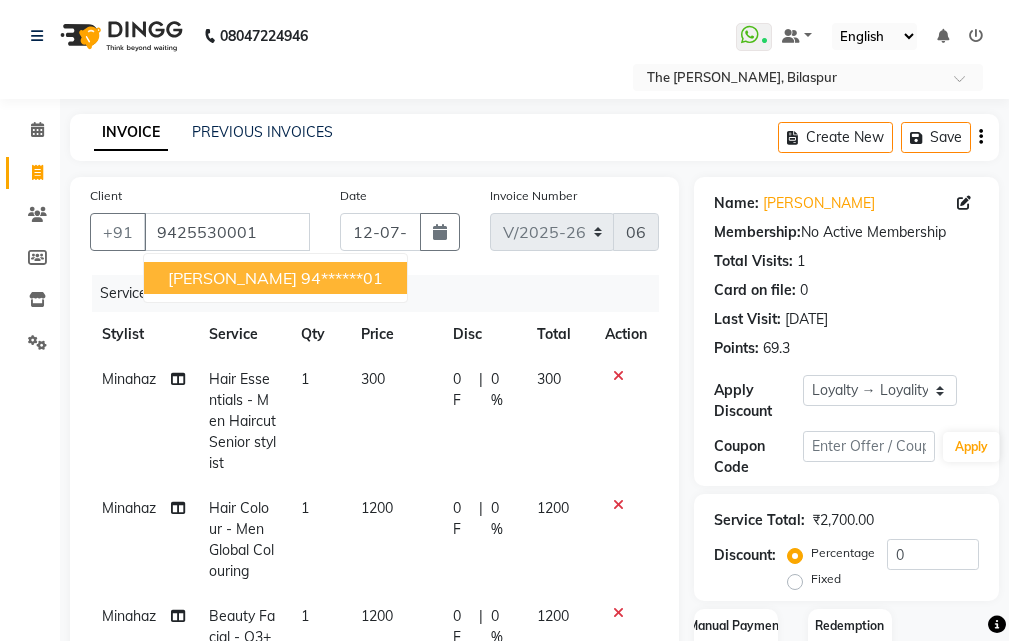 click on "Suresh Singh  94******01" at bounding box center [275, 278] 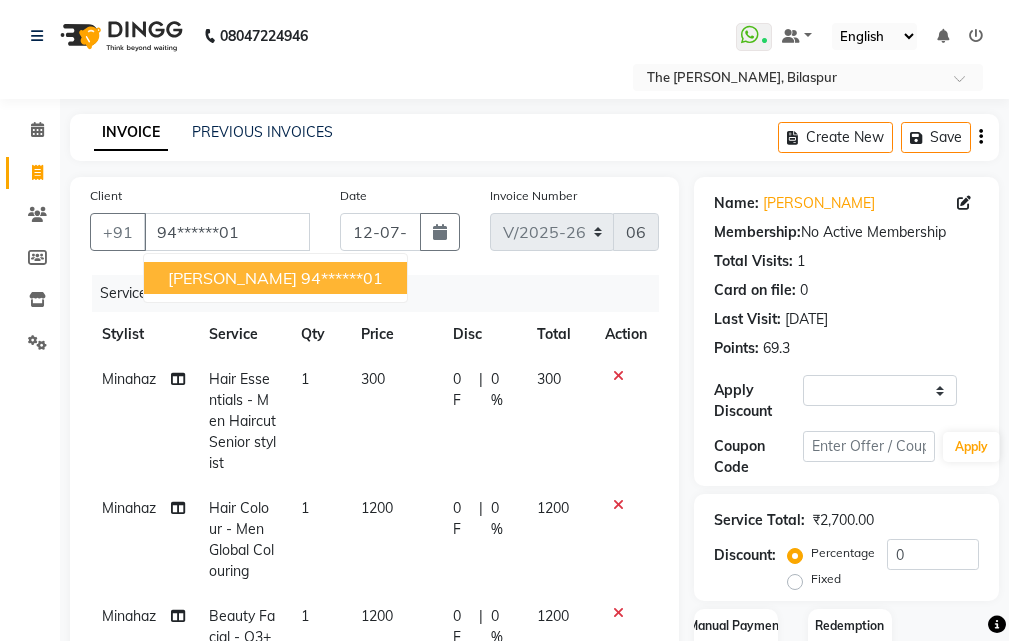 select on "1: Object" 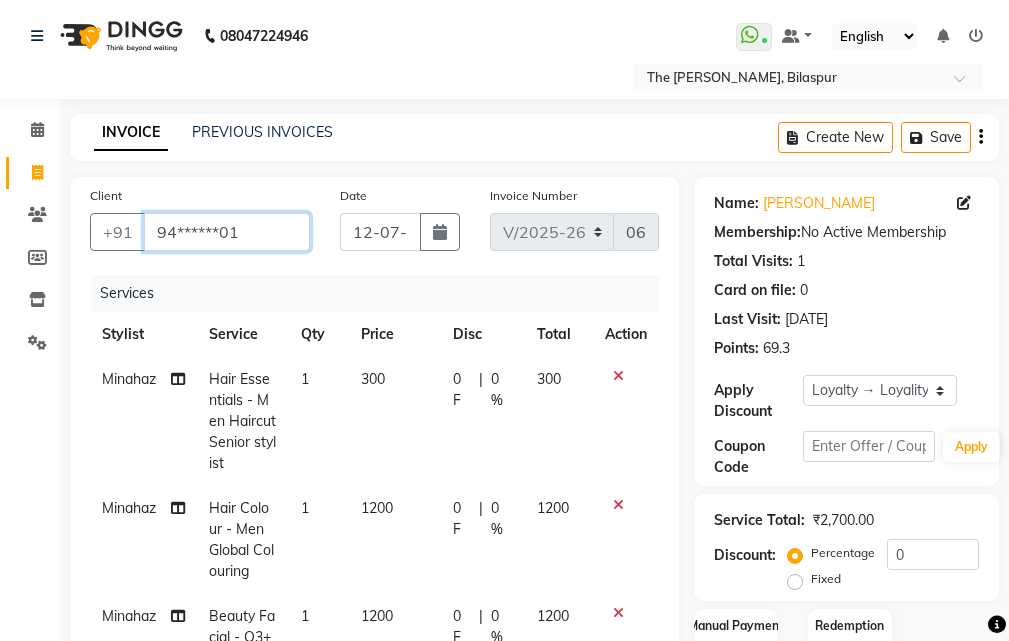 click on "94******01" at bounding box center (227, 232) 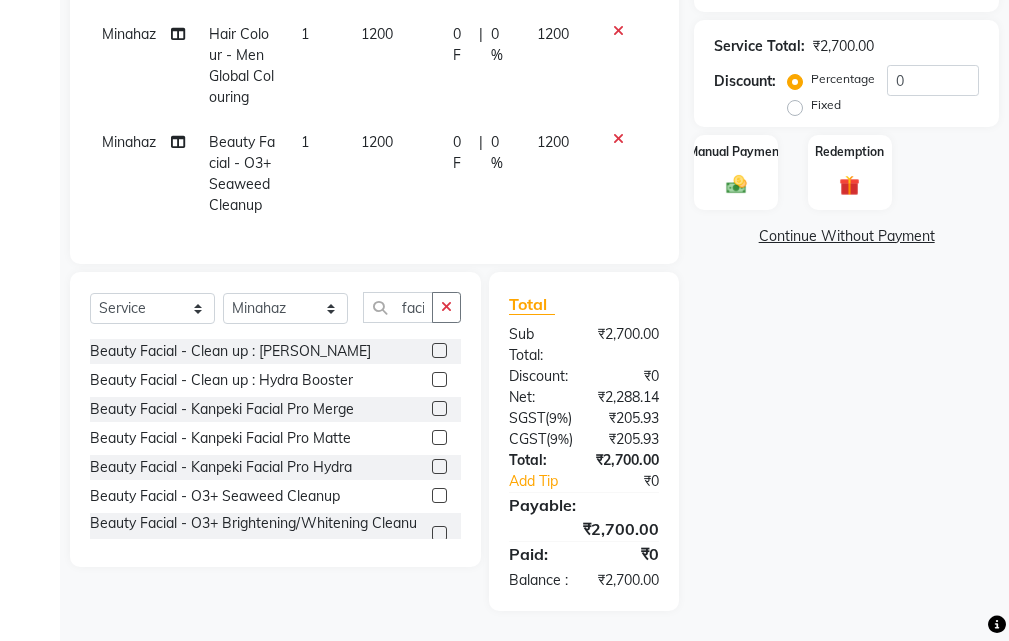 scroll, scrollTop: 552, scrollLeft: 0, axis: vertical 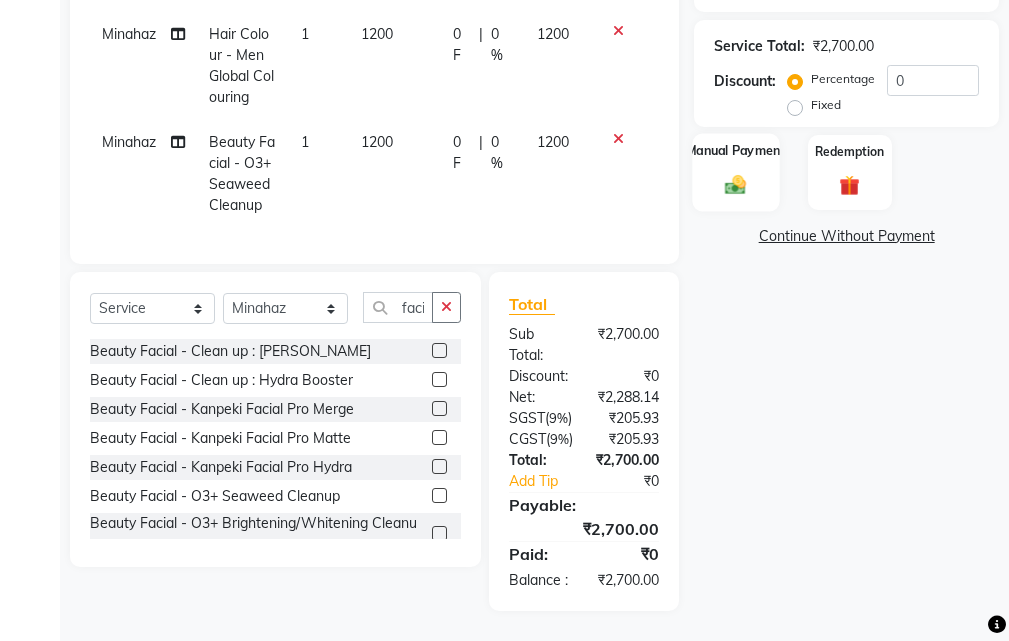 click on "Manual Payment" 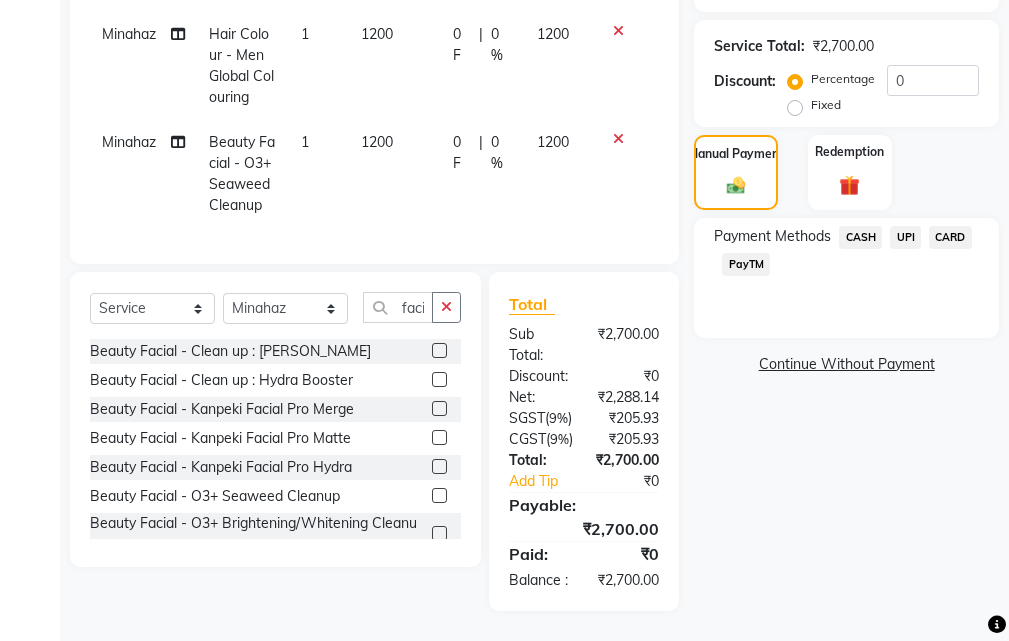 click on "UPI" 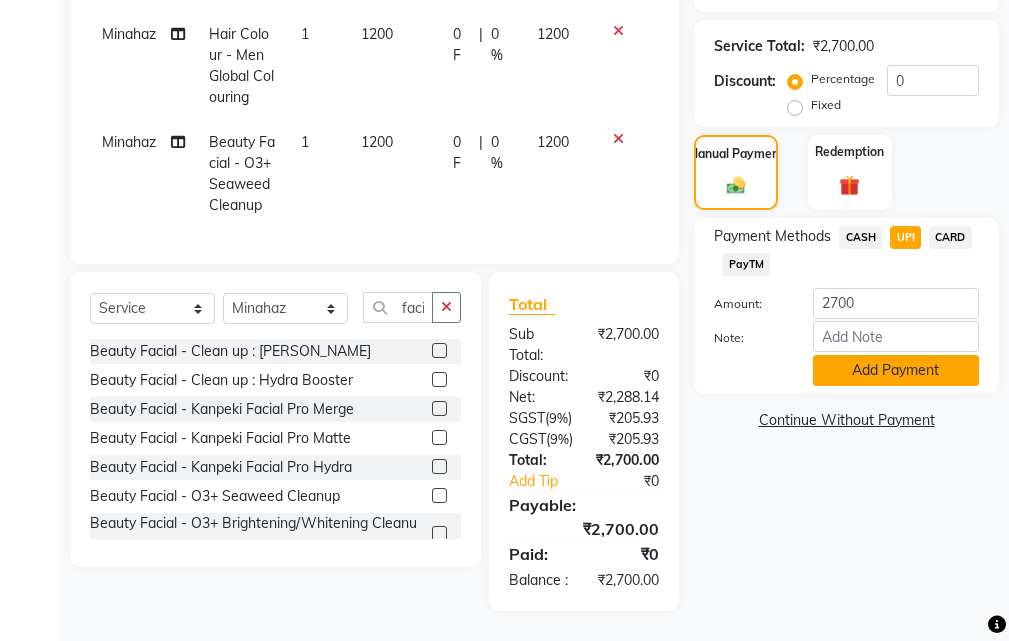 click on "Add Payment" 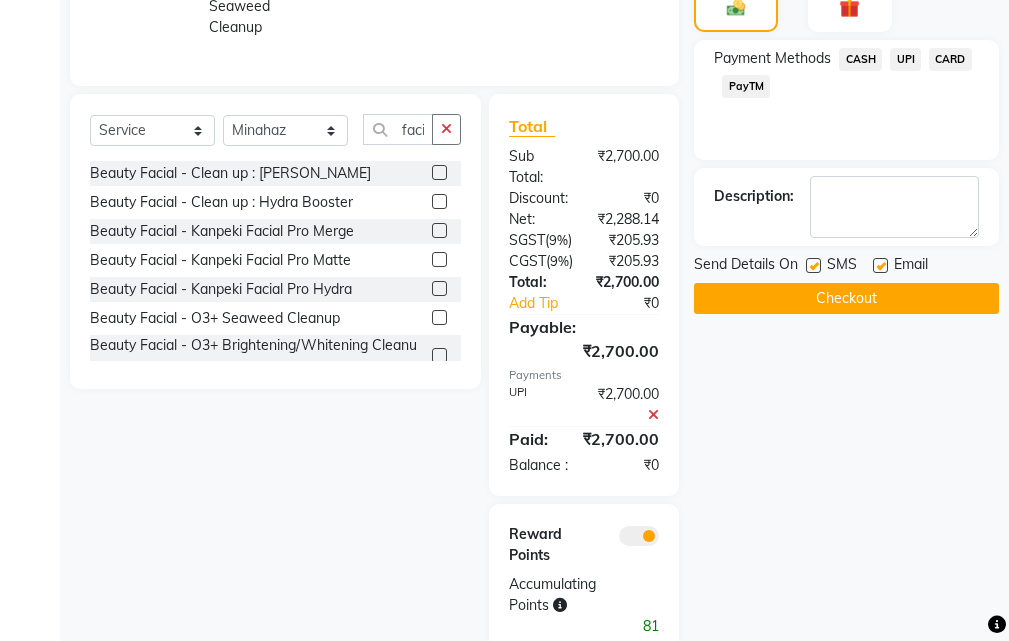 scroll, scrollTop: 452, scrollLeft: 0, axis: vertical 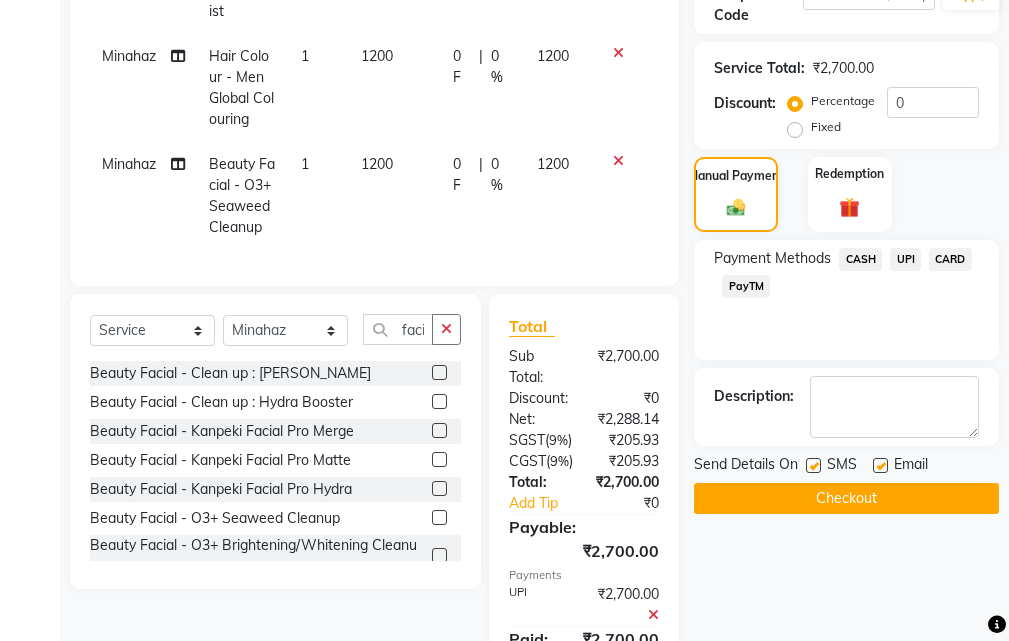 click on "UPI" 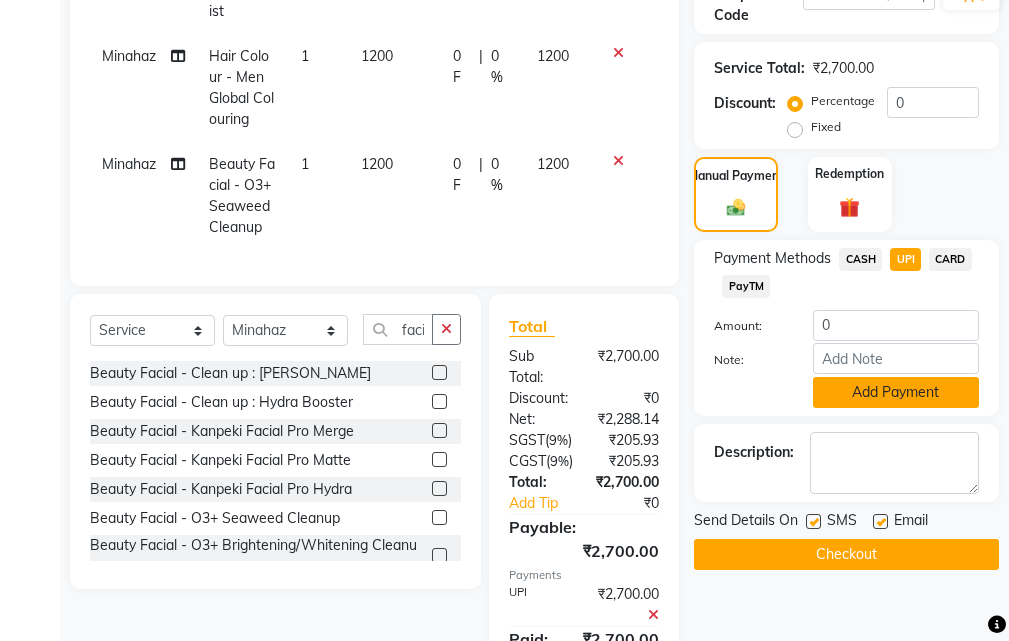 click on "Add Payment" 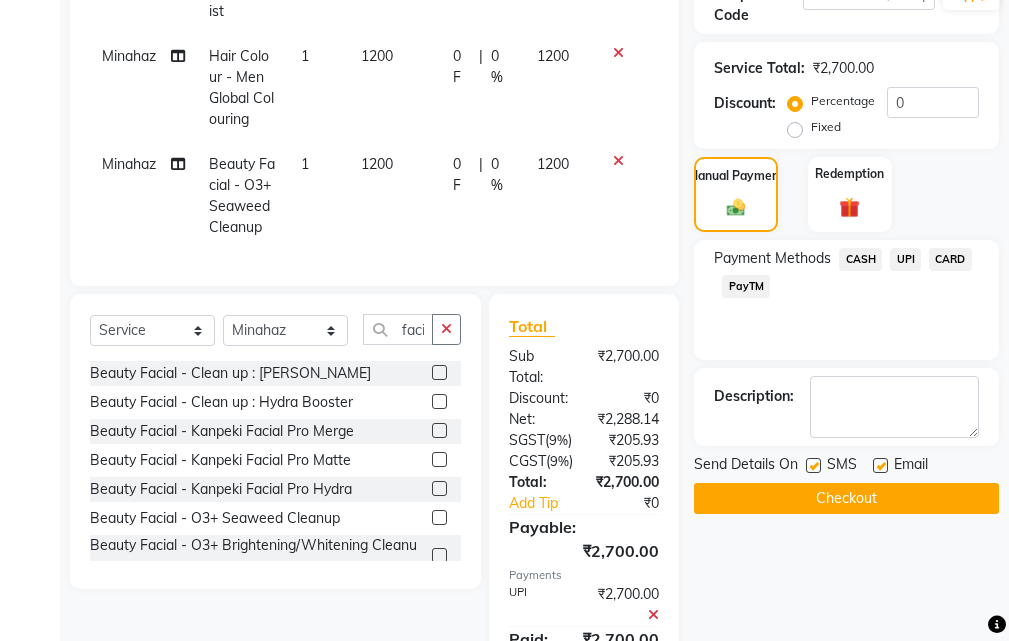 scroll, scrollTop: 652, scrollLeft: 0, axis: vertical 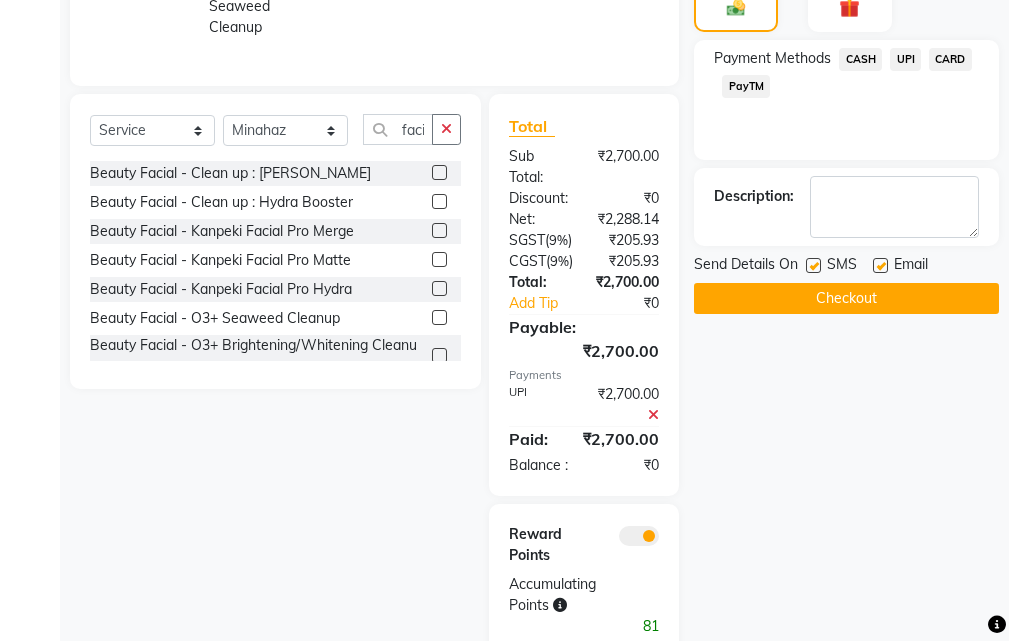 click on "Checkout" 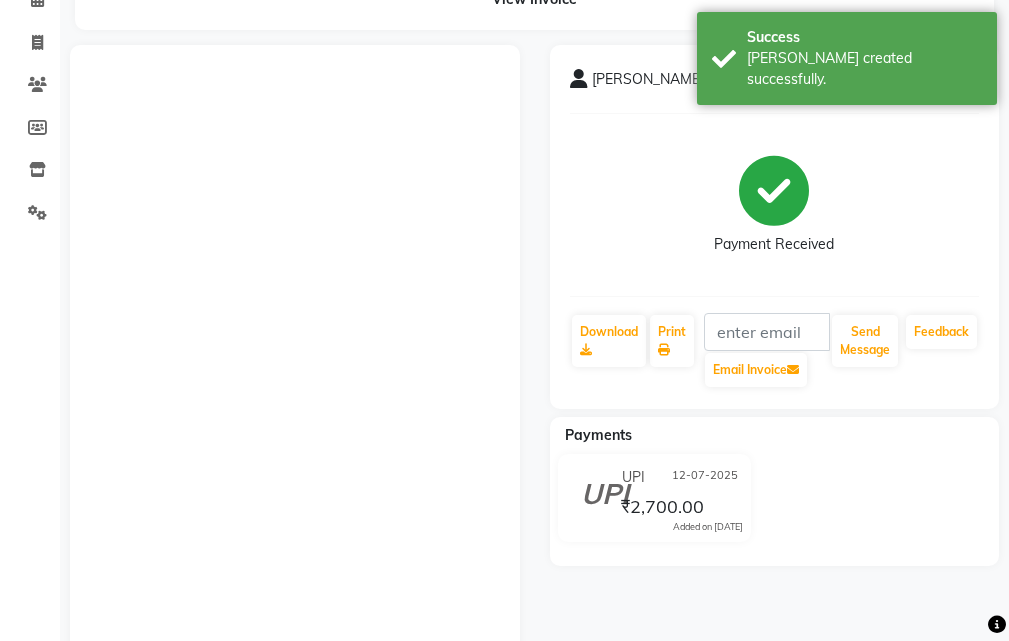 scroll, scrollTop: 0, scrollLeft: 0, axis: both 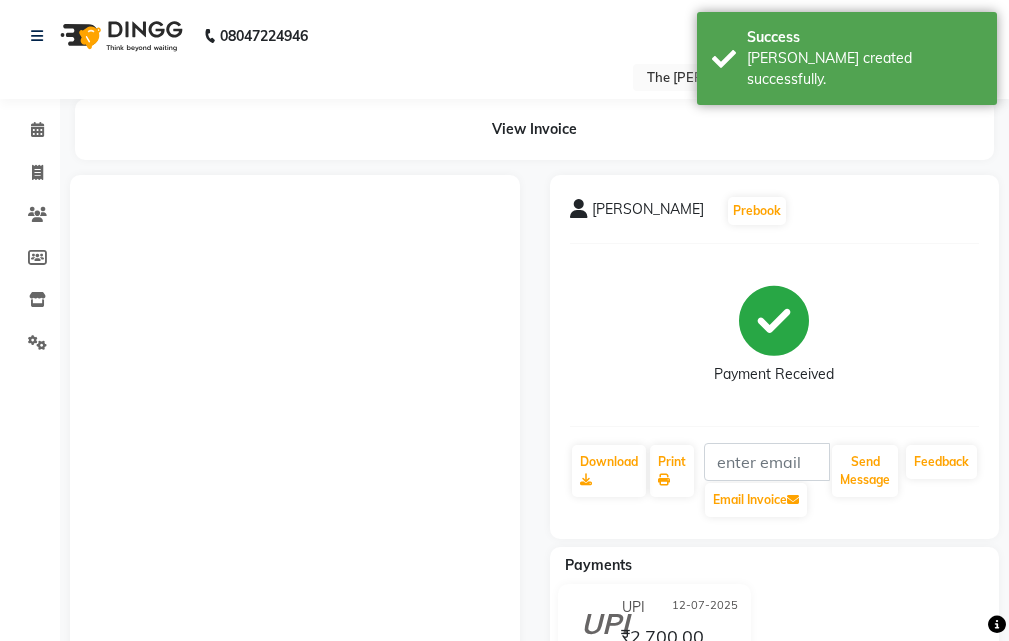 select on "service" 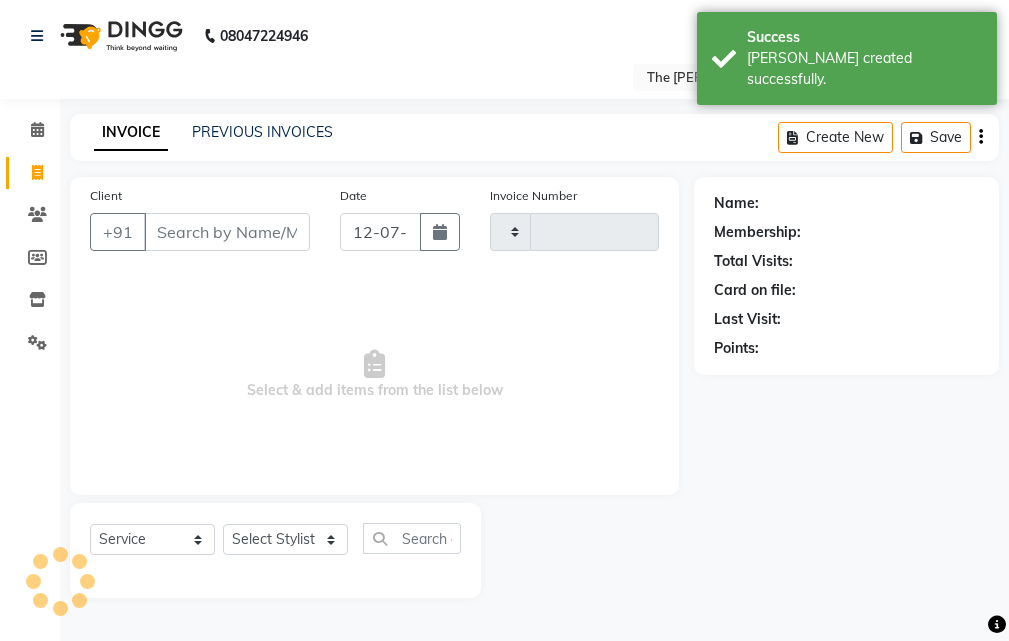 type on "0630" 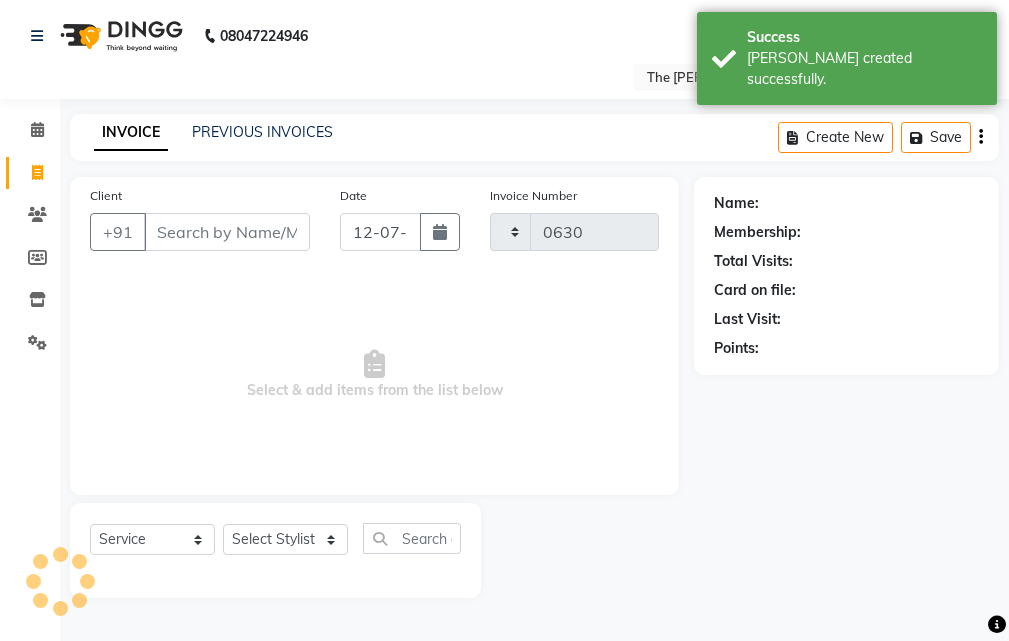 select on "6473" 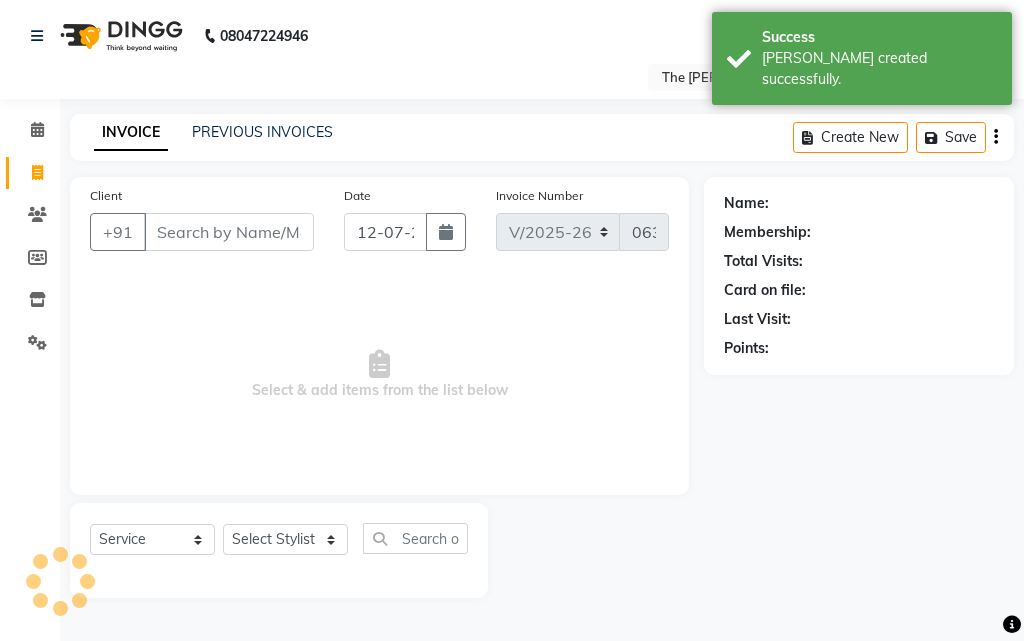 select on "63556" 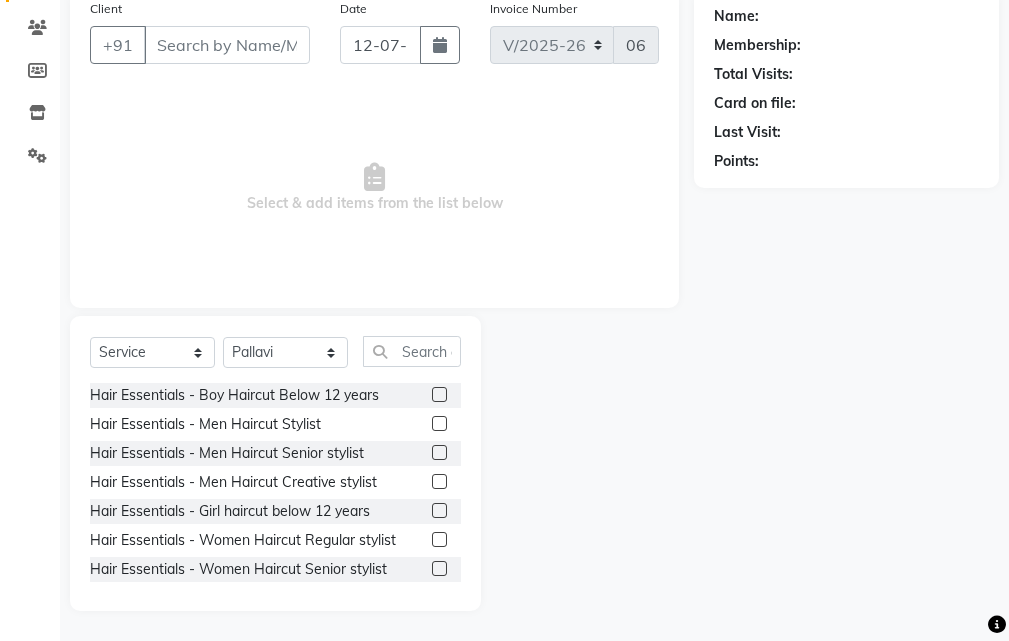 scroll, scrollTop: 0, scrollLeft: 0, axis: both 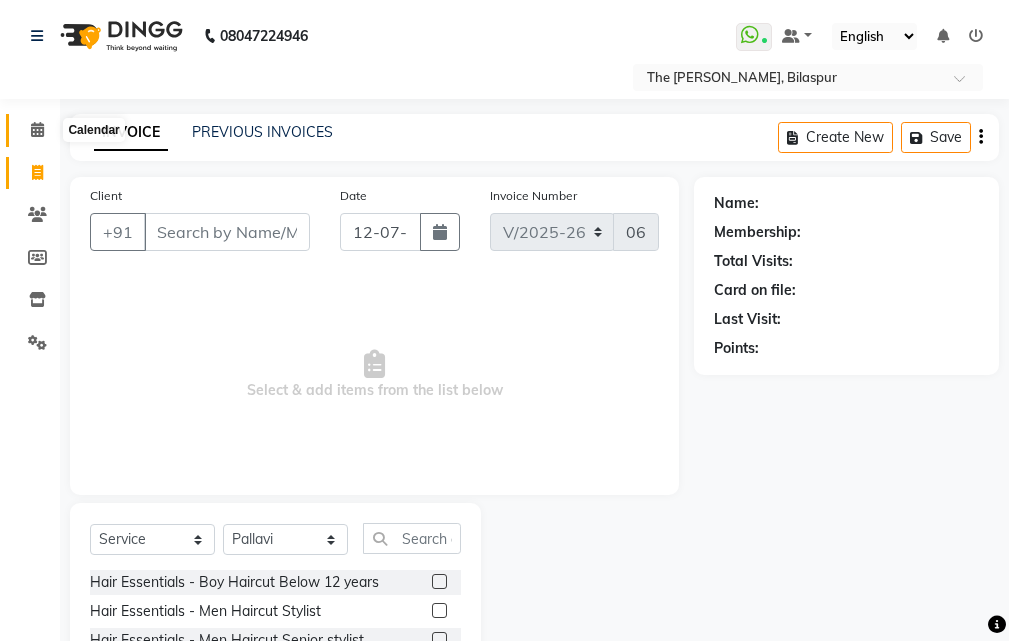click 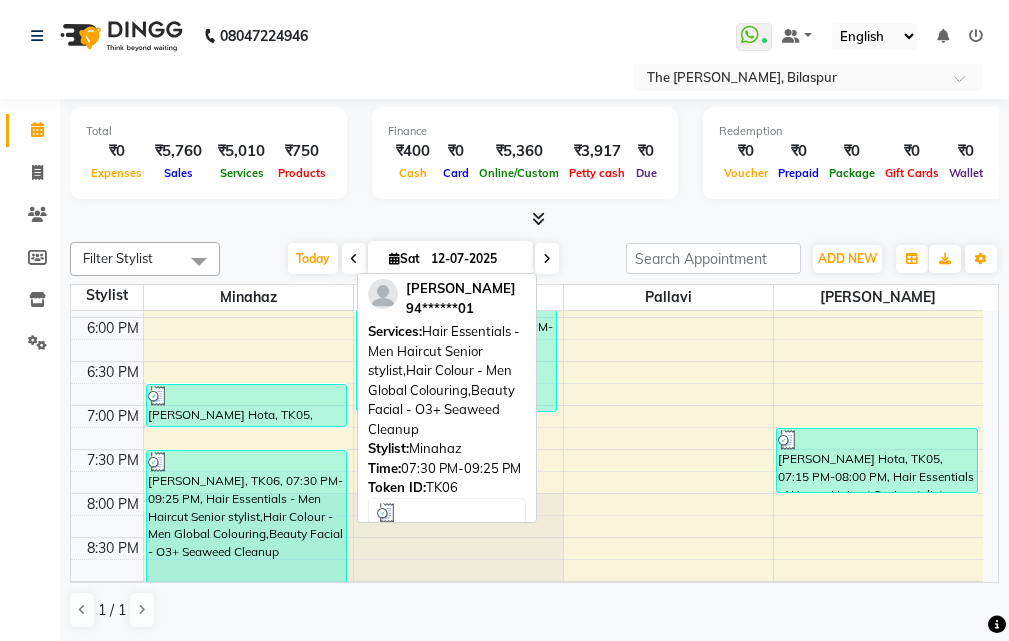 scroll, scrollTop: 672, scrollLeft: 0, axis: vertical 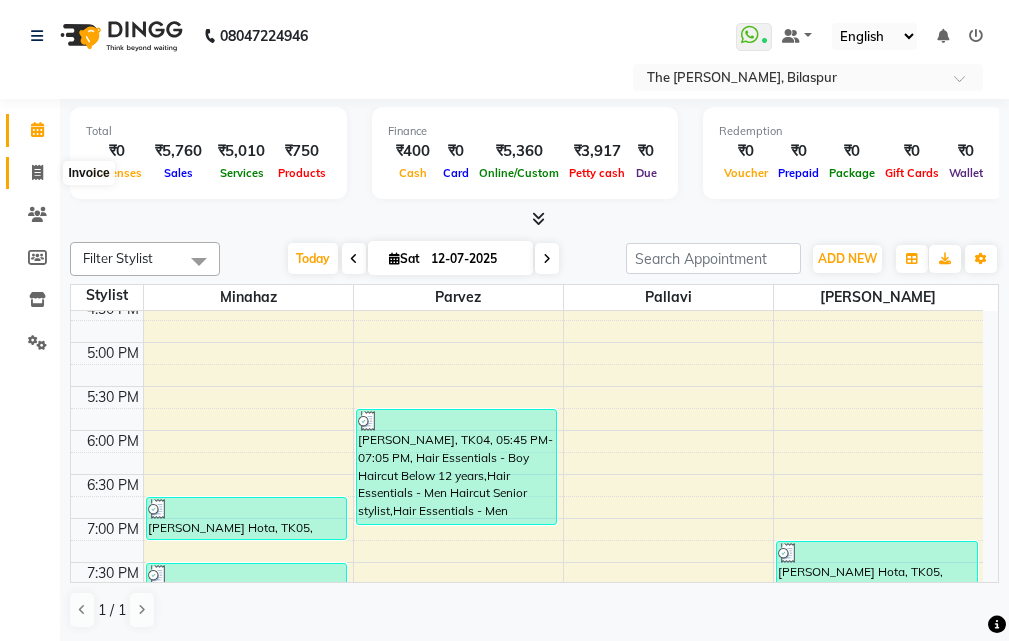 click 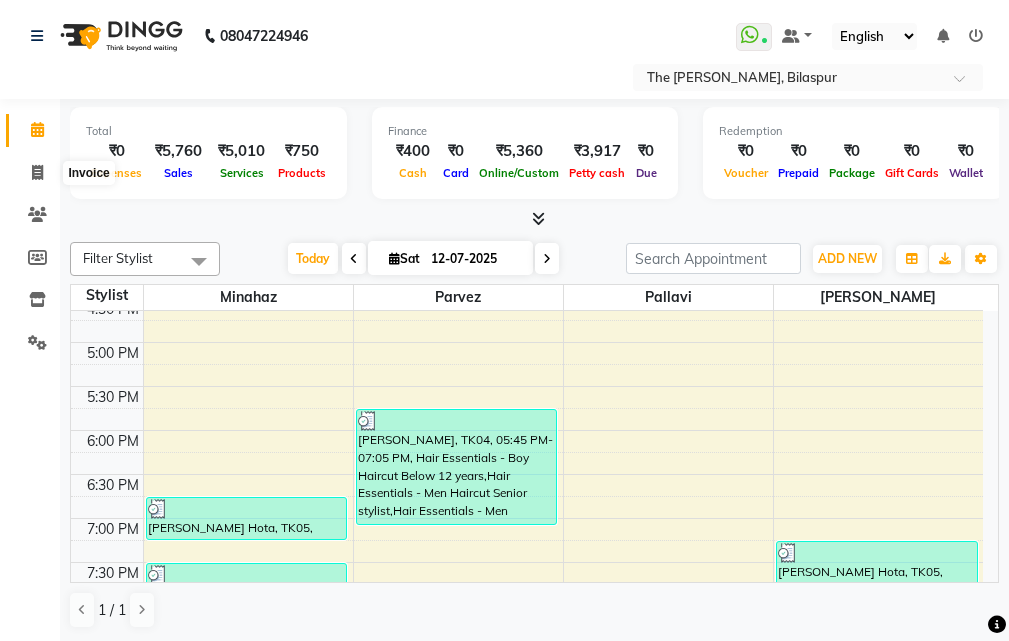 select on "6473" 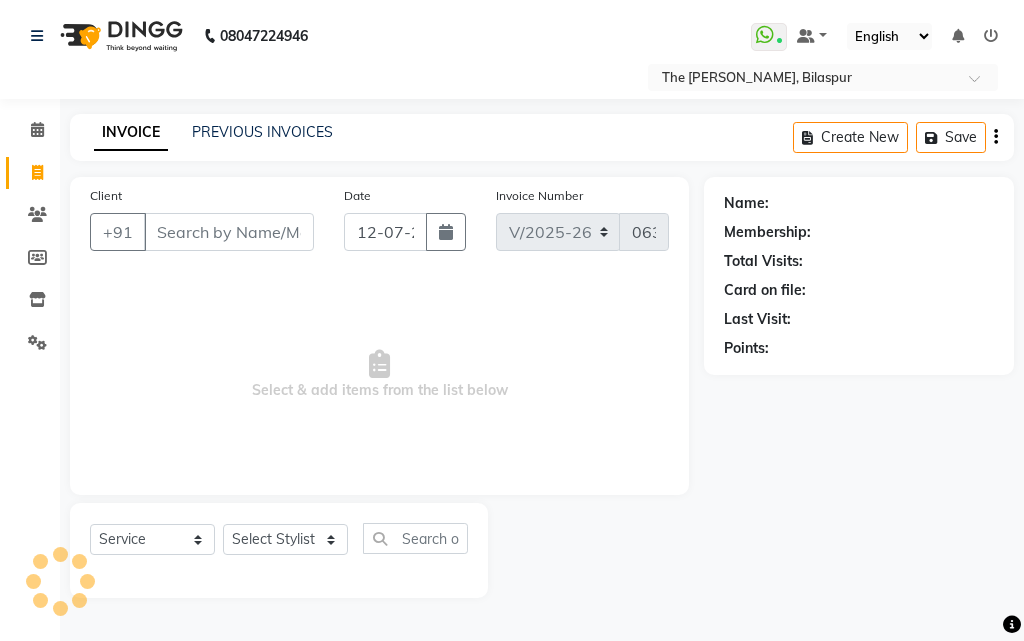 select on "63556" 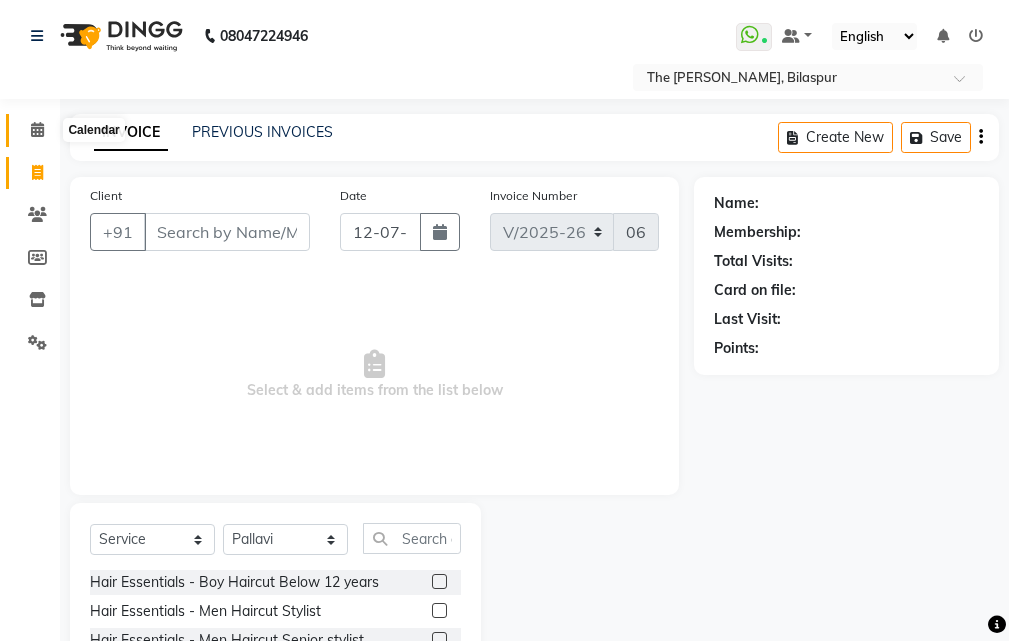 click 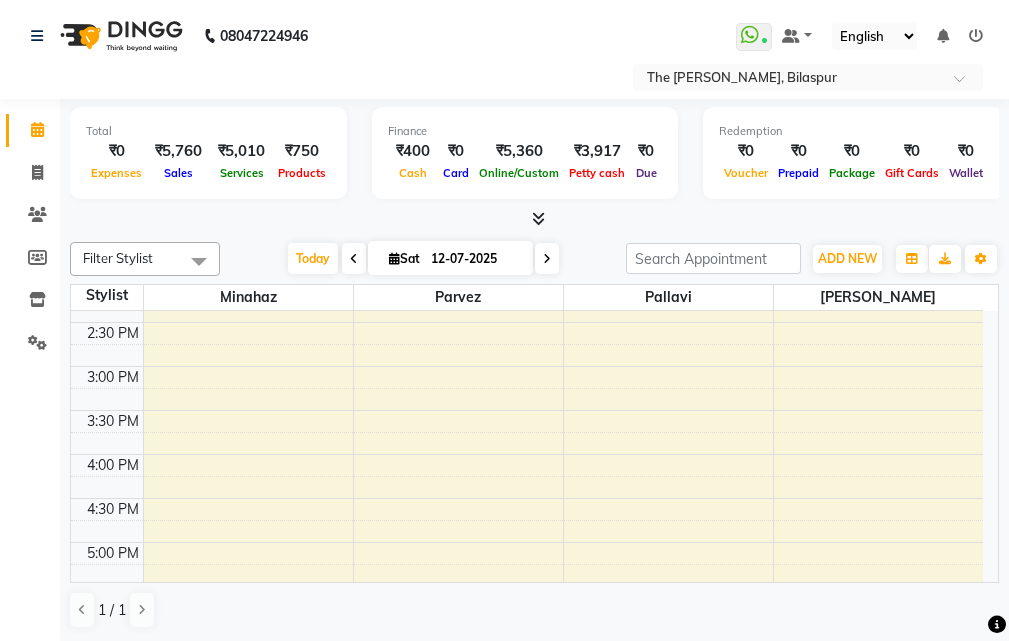 scroll, scrollTop: 872, scrollLeft: 0, axis: vertical 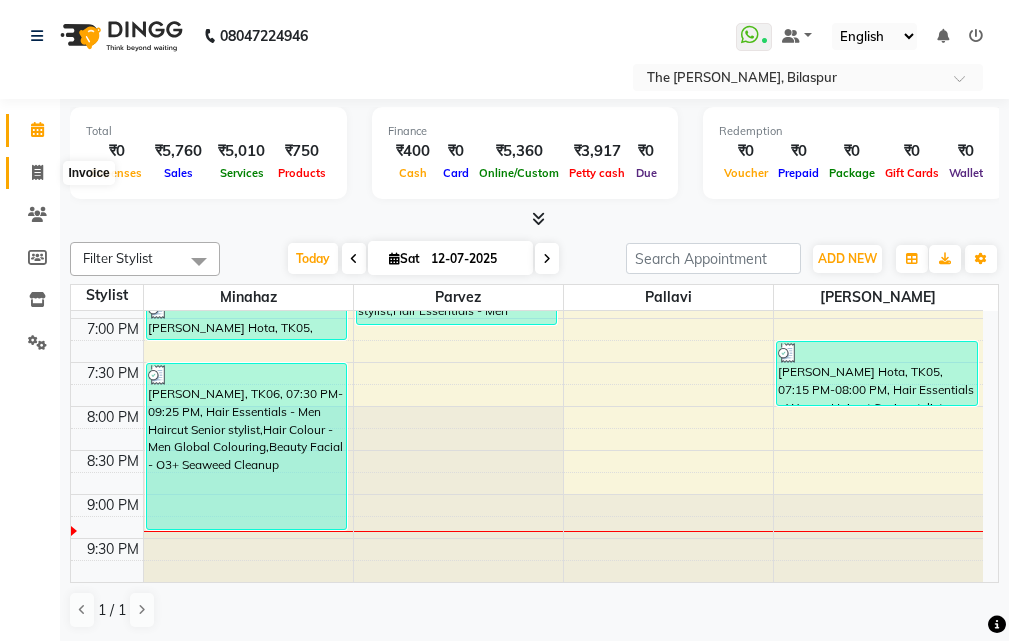 click 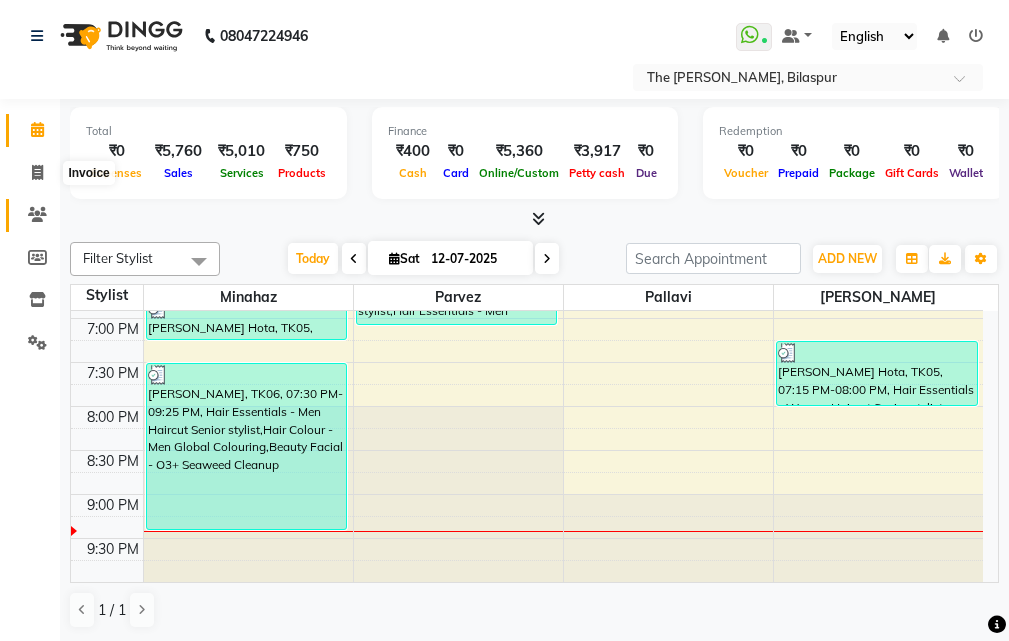select on "service" 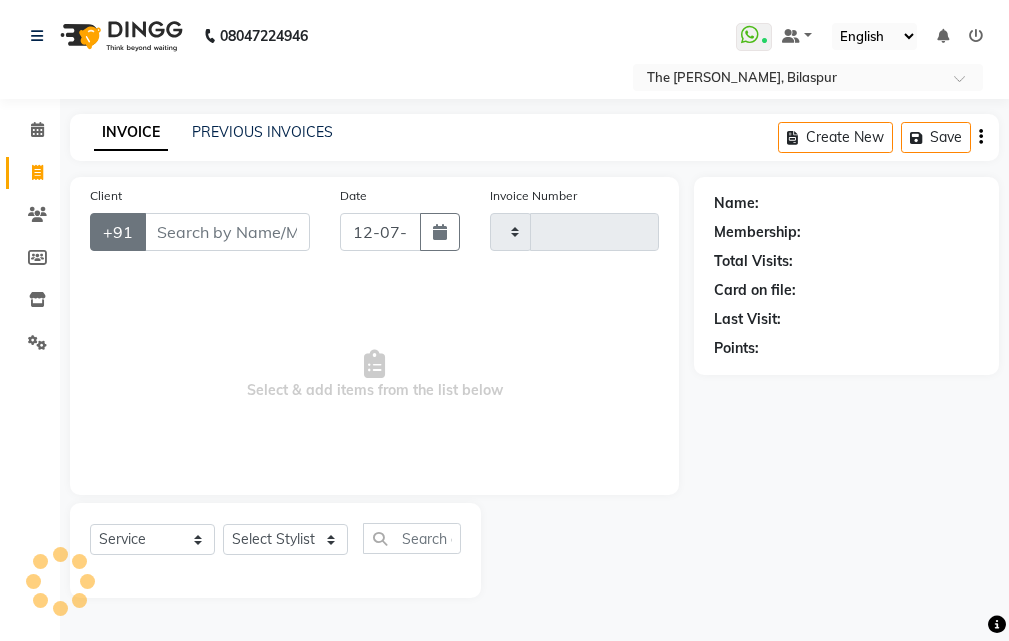 type on "0630" 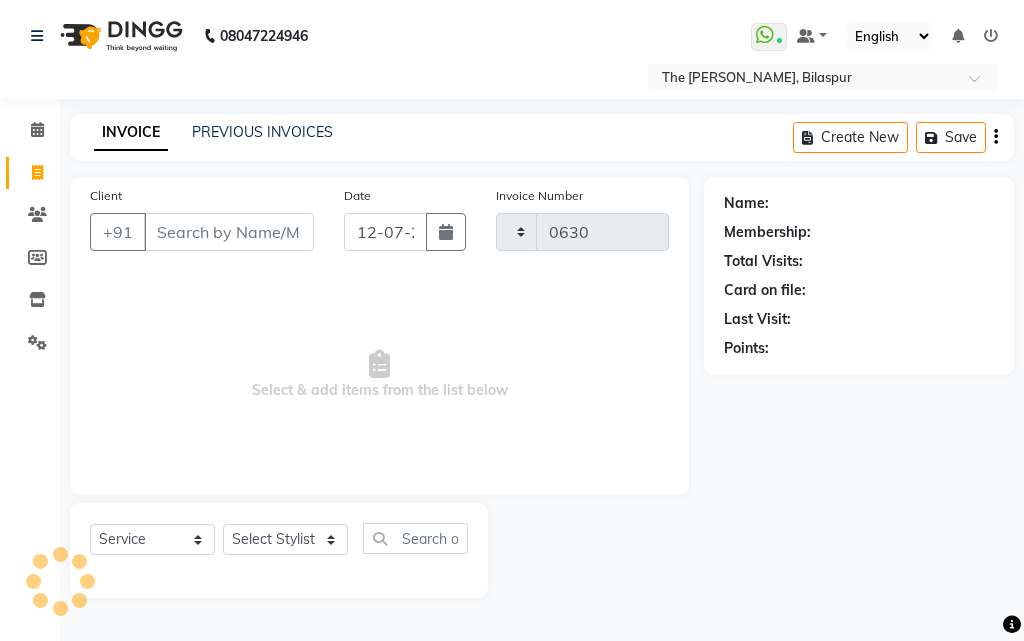 select on "6473" 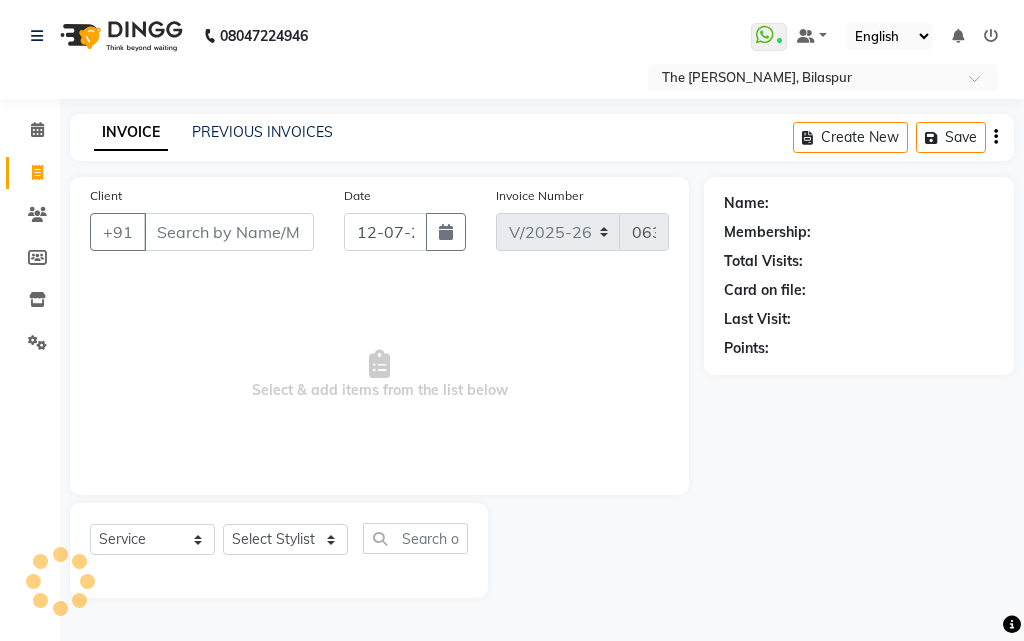 click on "Client" at bounding box center [229, 232] 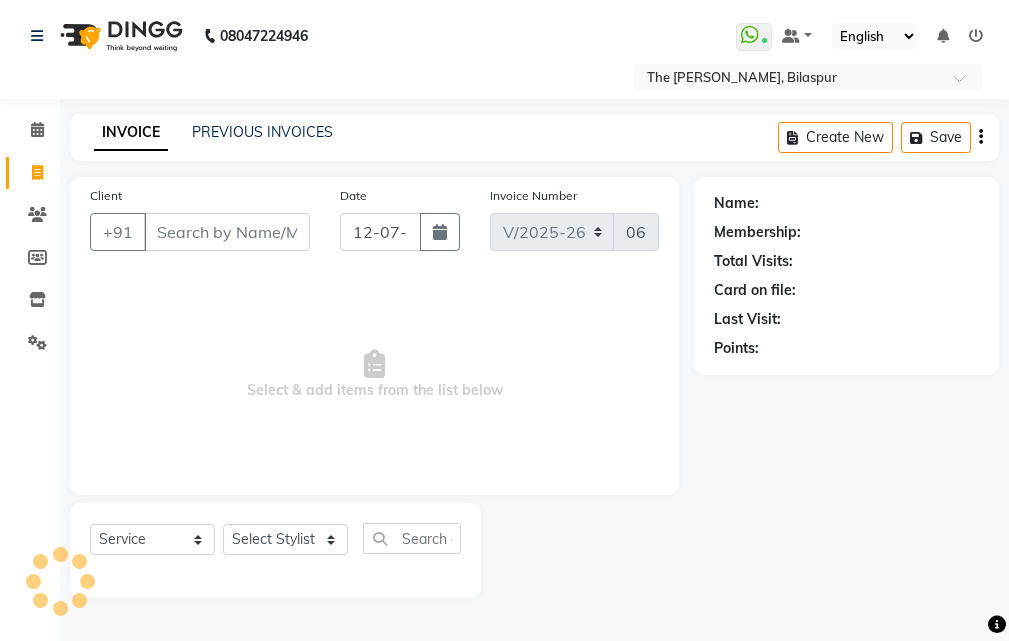 select on "63556" 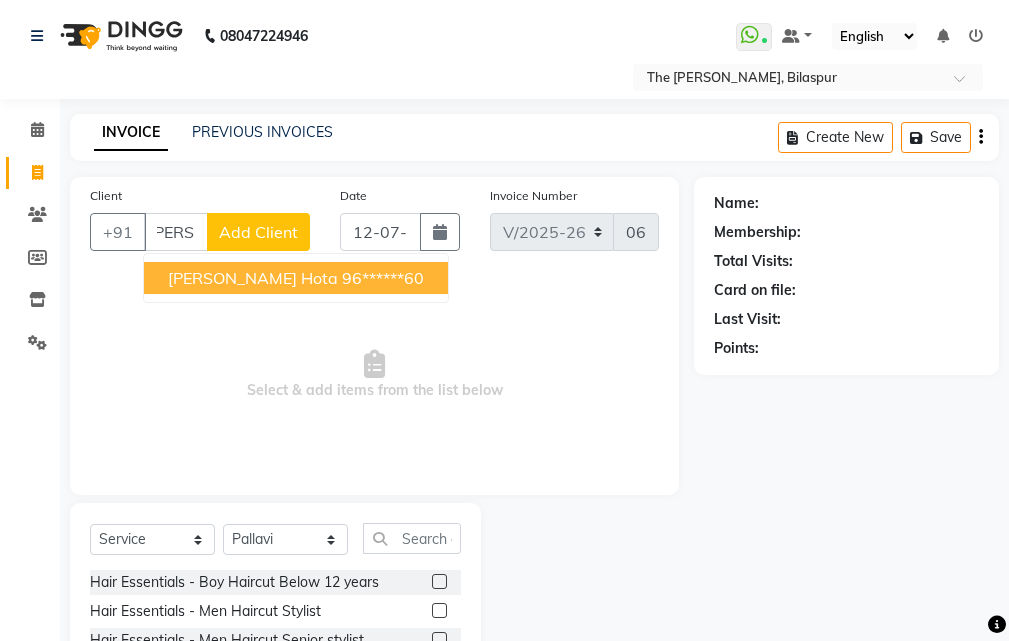 scroll, scrollTop: 0, scrollLeft: 18, axis: horizontal 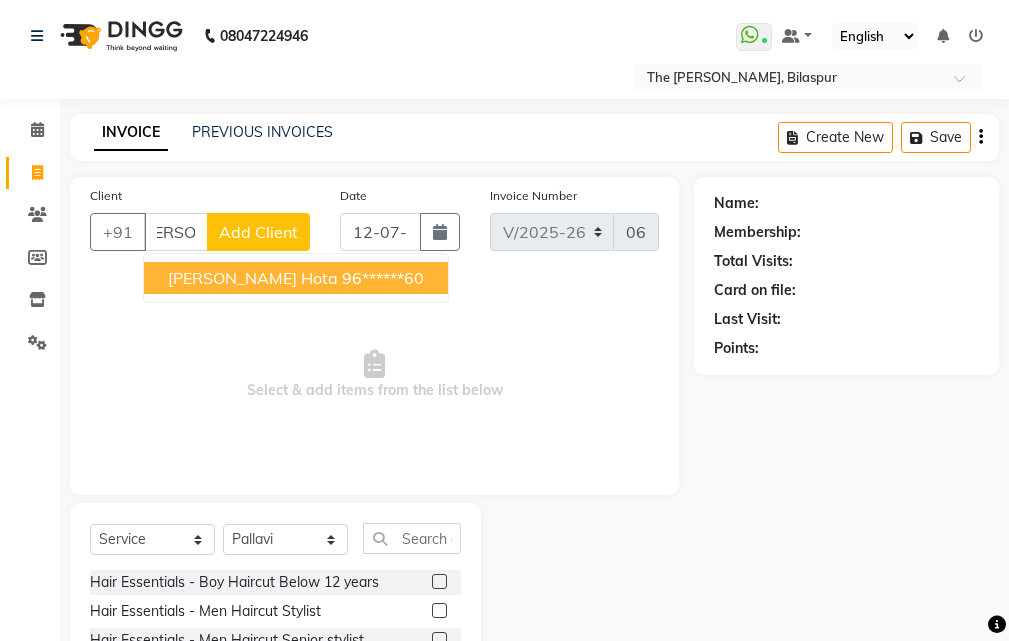 click on "Sasmita Hota" at bounding box center (253, 278) 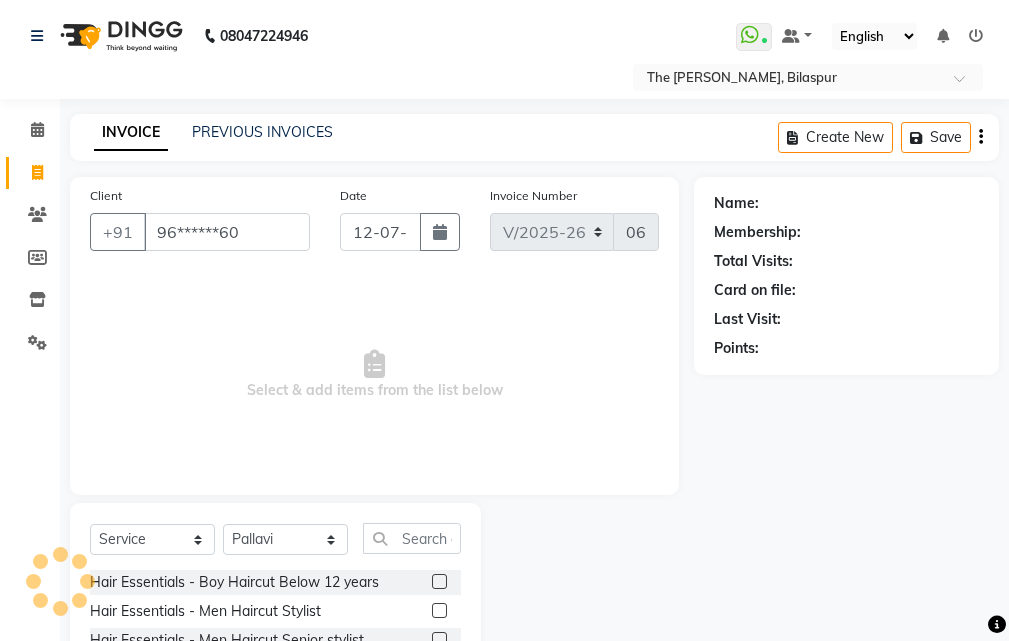 type on "96******60" 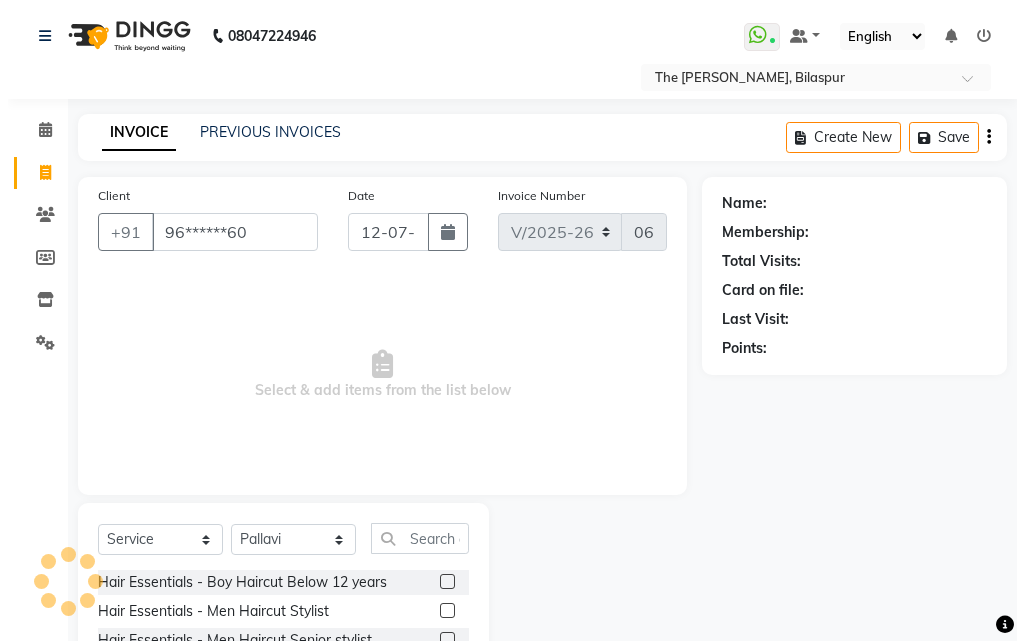 scroll, scrollTop: 0, scrollLeft: 0, axis: both 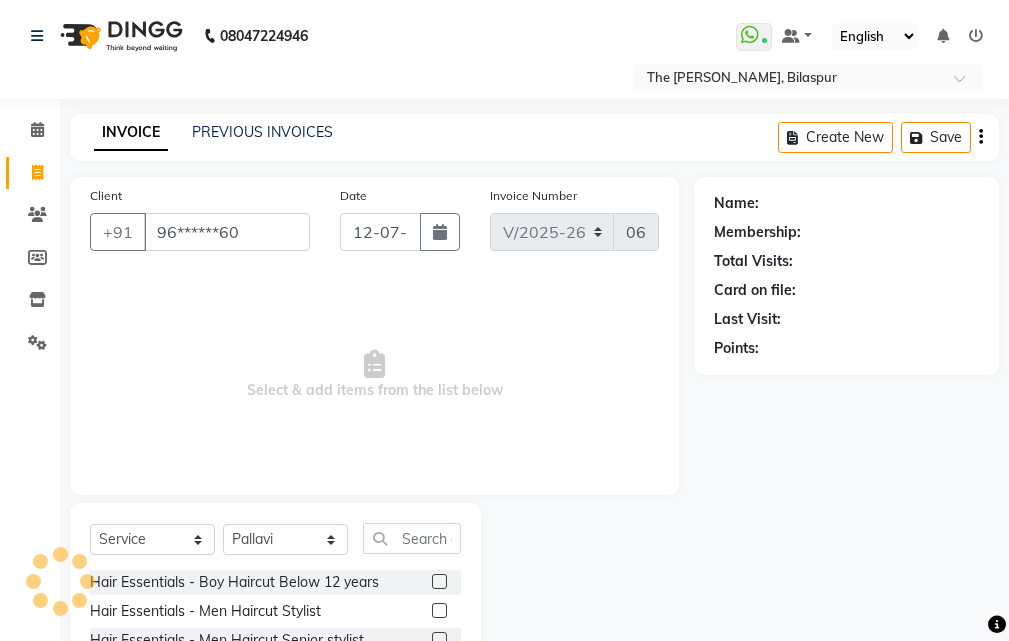 select on "1: Object" 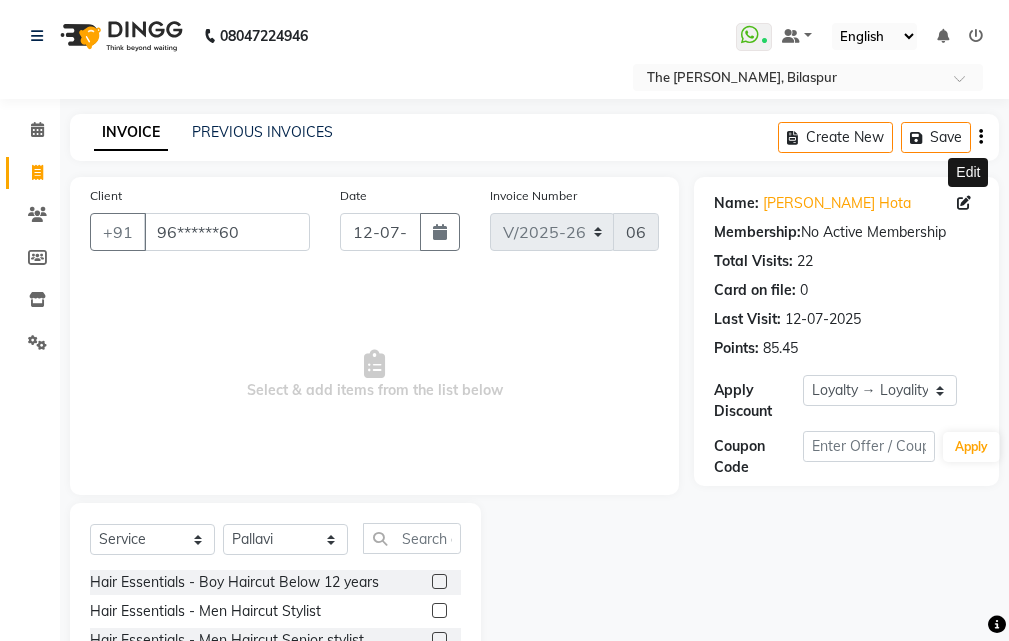 click 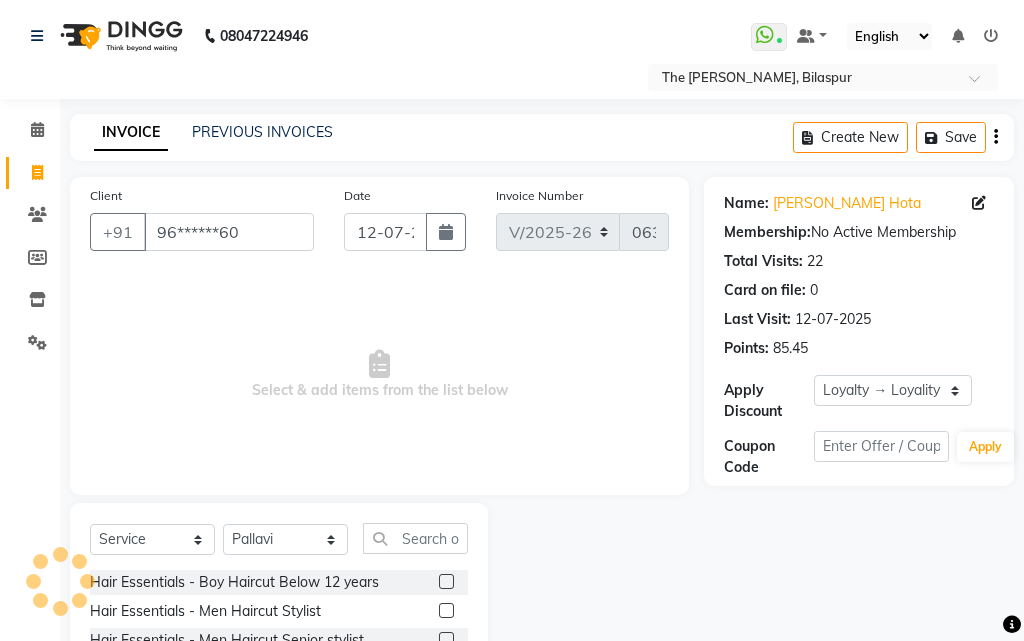 select on "24" 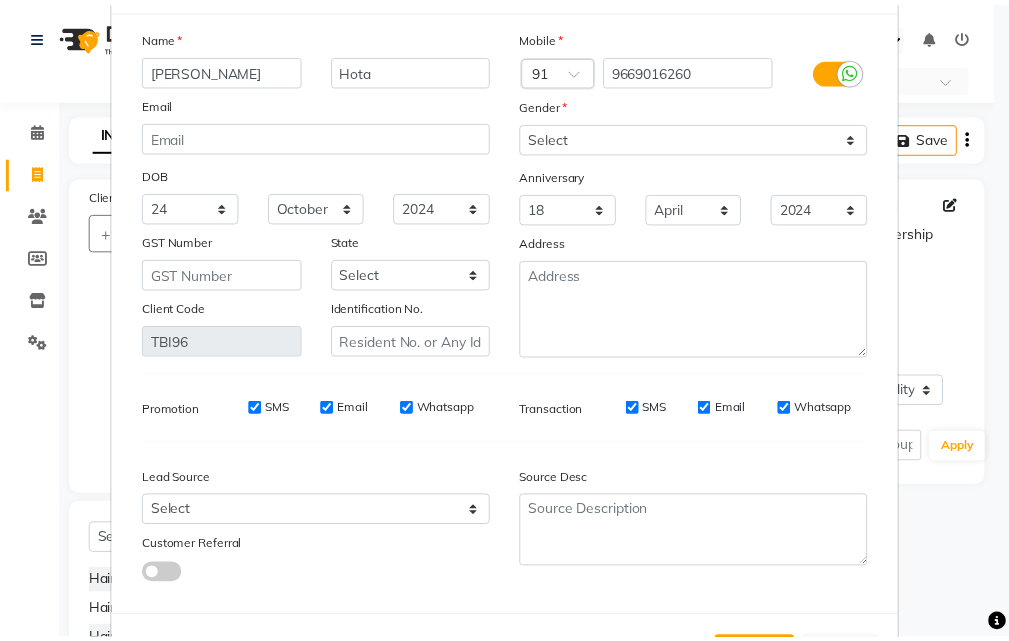 scroll, scrollTop: 172, scrollLeft: 0, axis: vertical 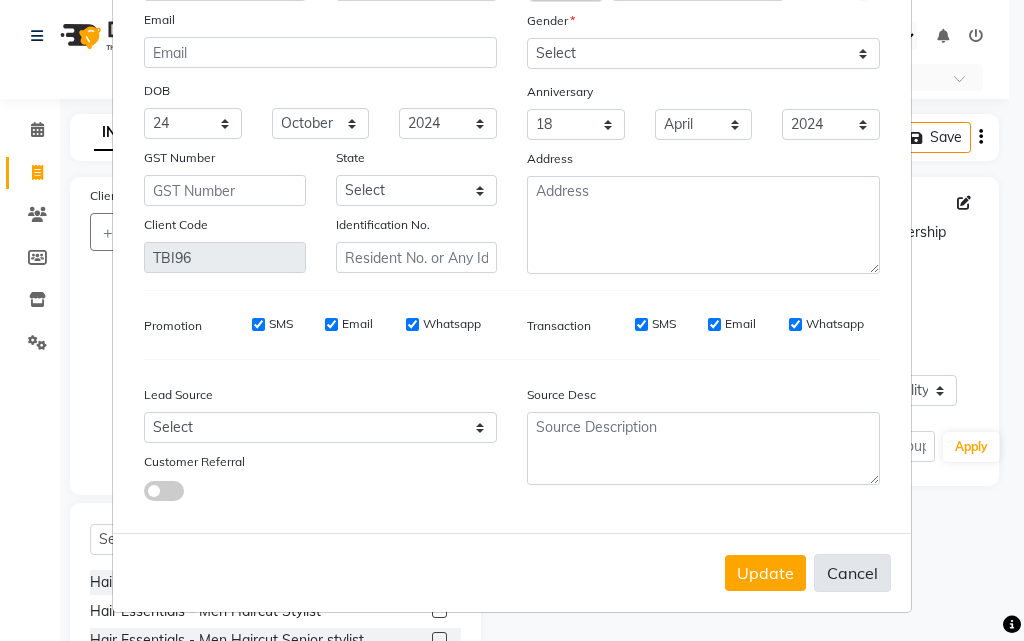 click on "Cancel" at bounding box center [852, 573] 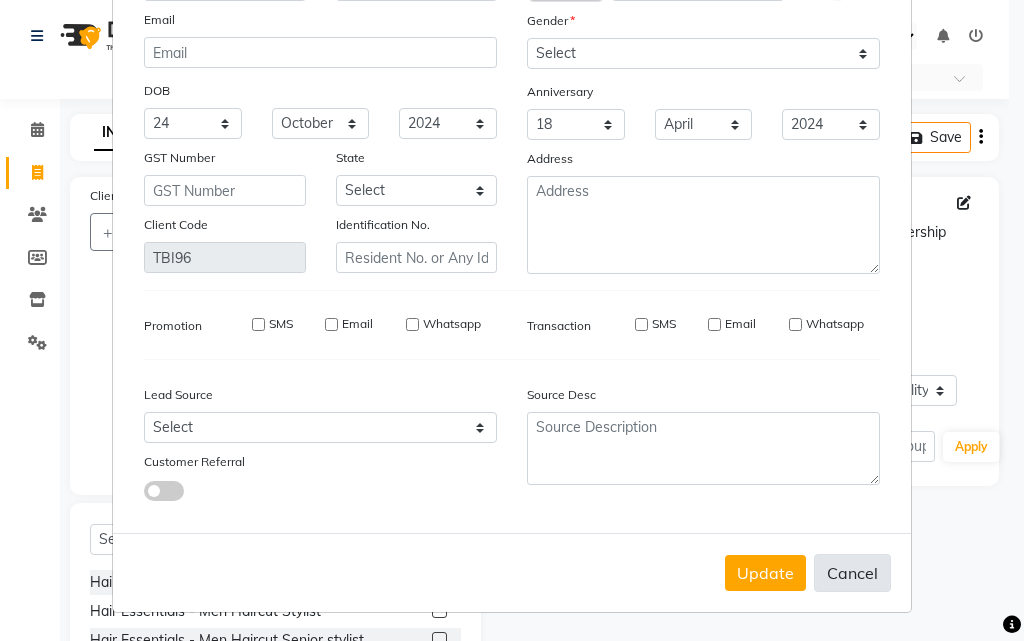 type 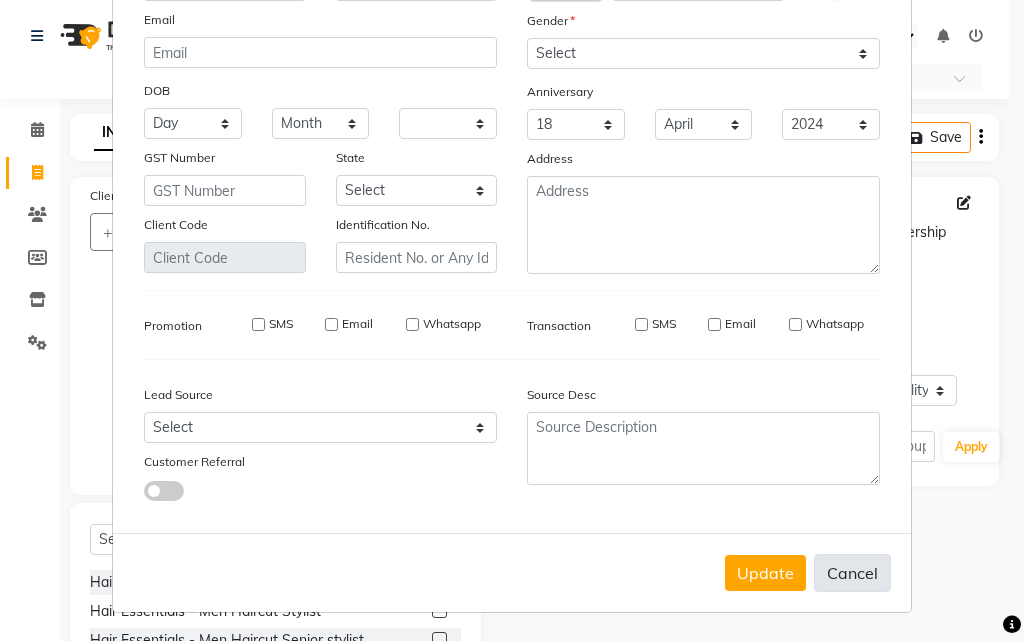 select 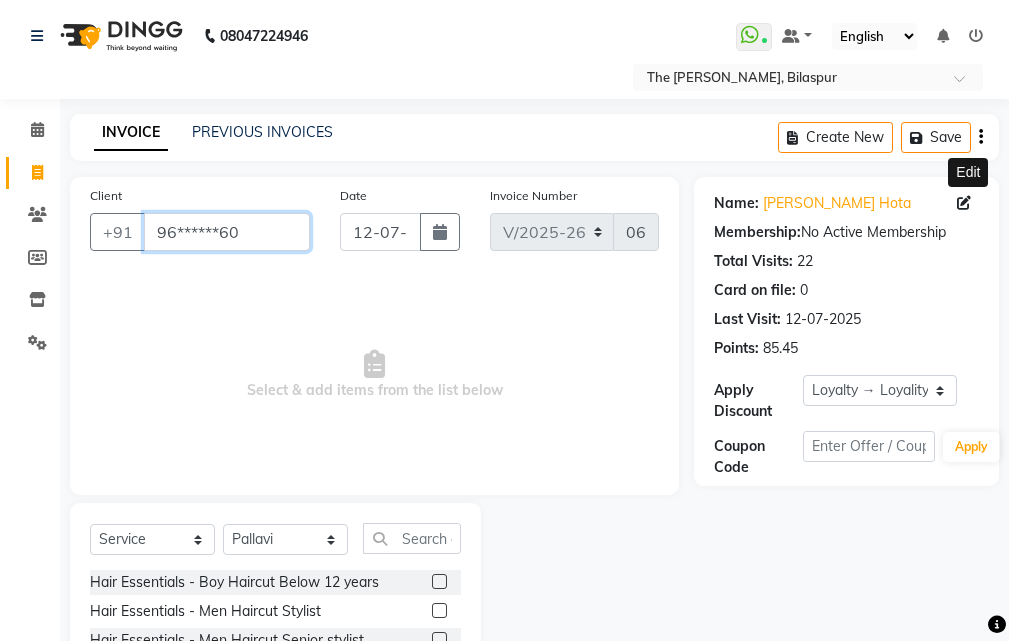 click on "96******60" at bounding box center [227, 232] 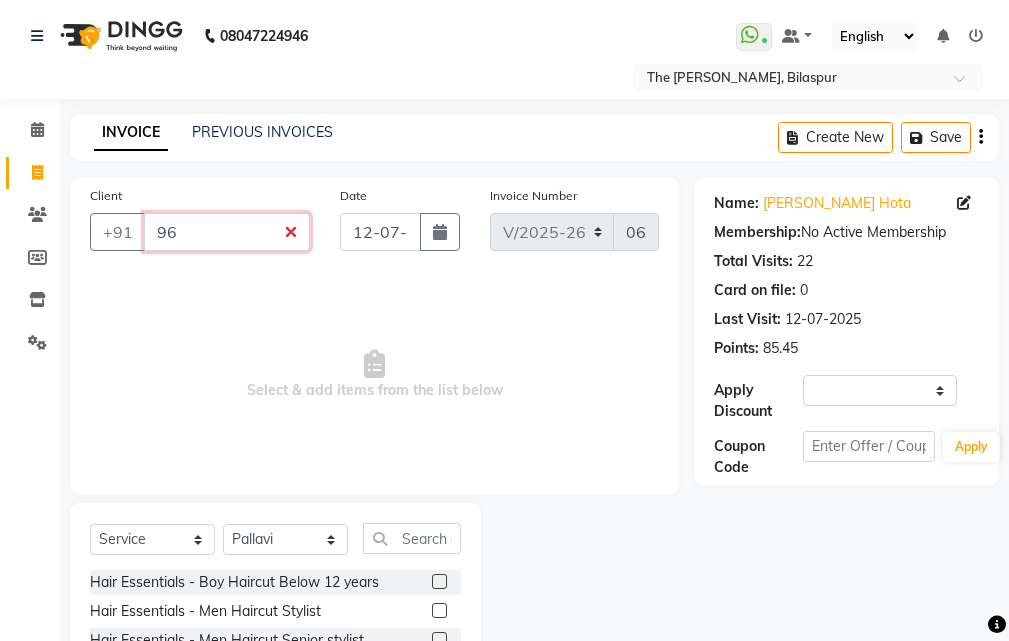 type on "9" 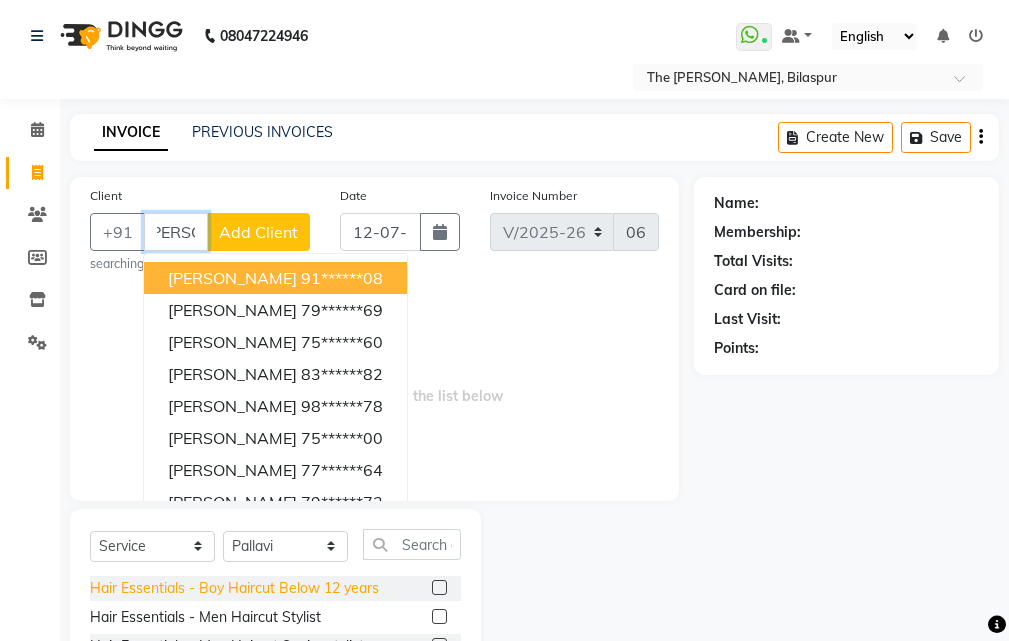 scroll, scrollTop: 0, scrollLeft: 20, axis: horizontal 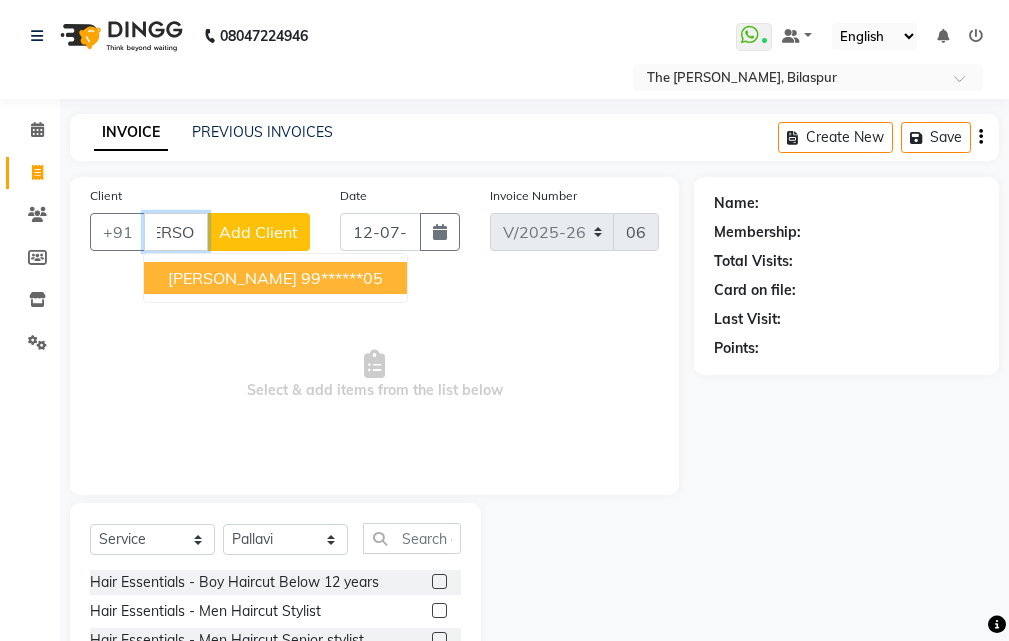 click on "Vivek Gupta  99******05" at bounding box center [275, 278] 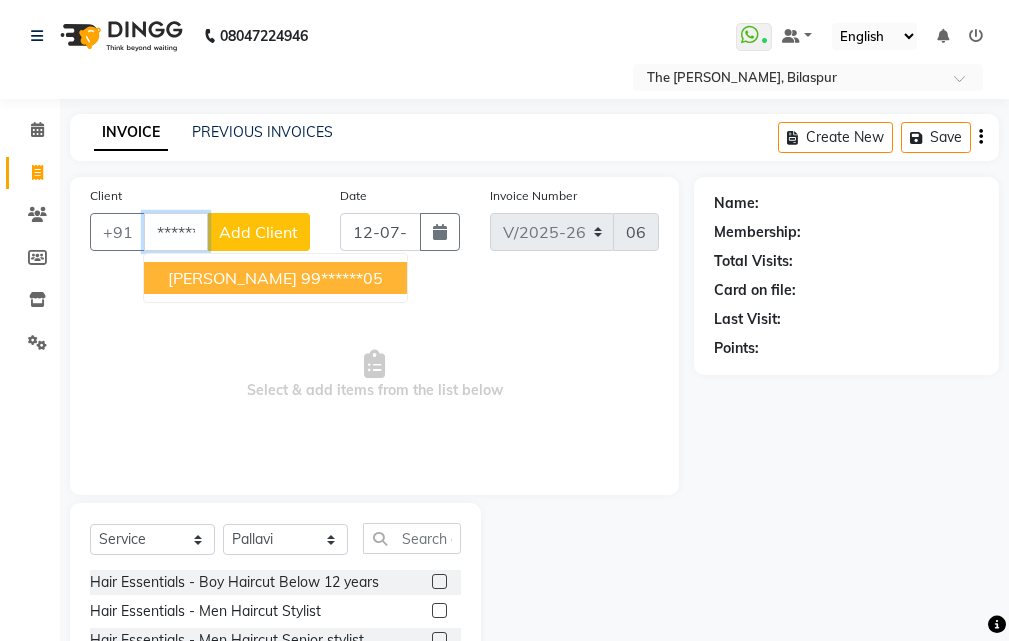 type on "99******05" 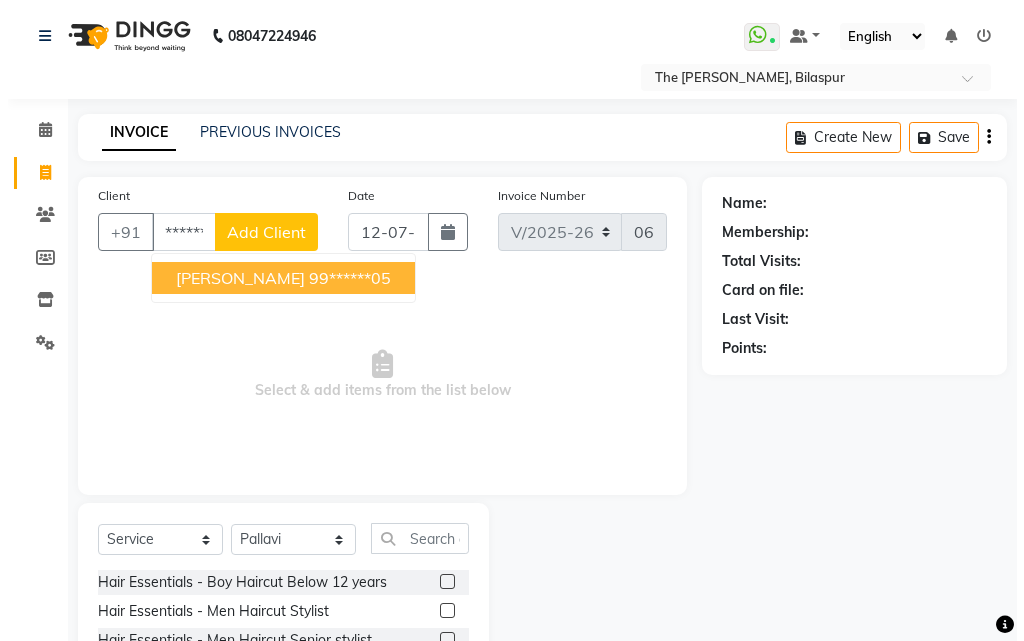 scroll, scrollTop: 0, scrollLeft: 0, axis: both 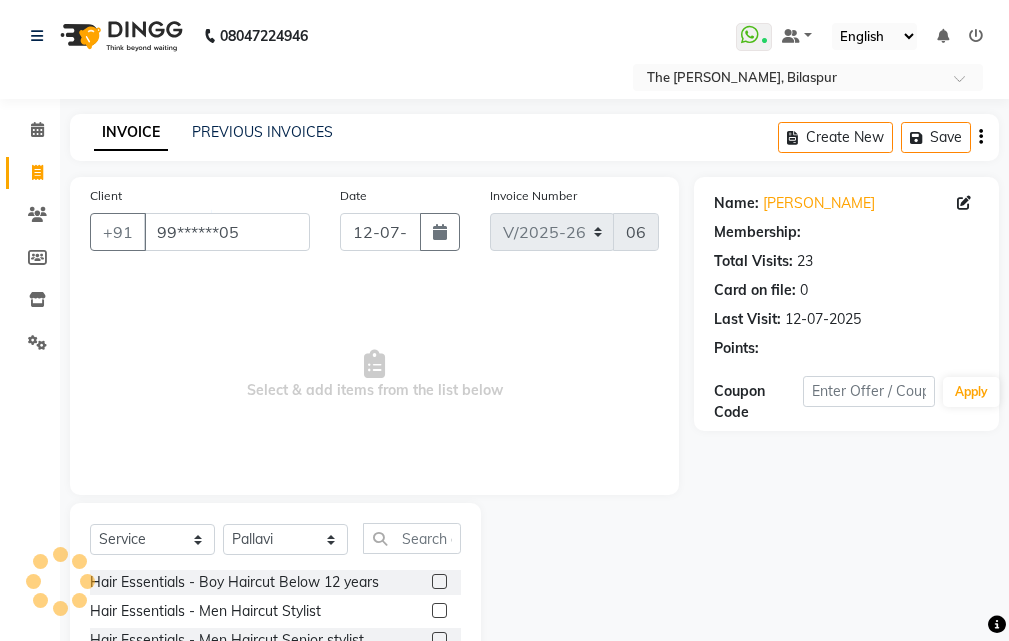 select on "1: Object" 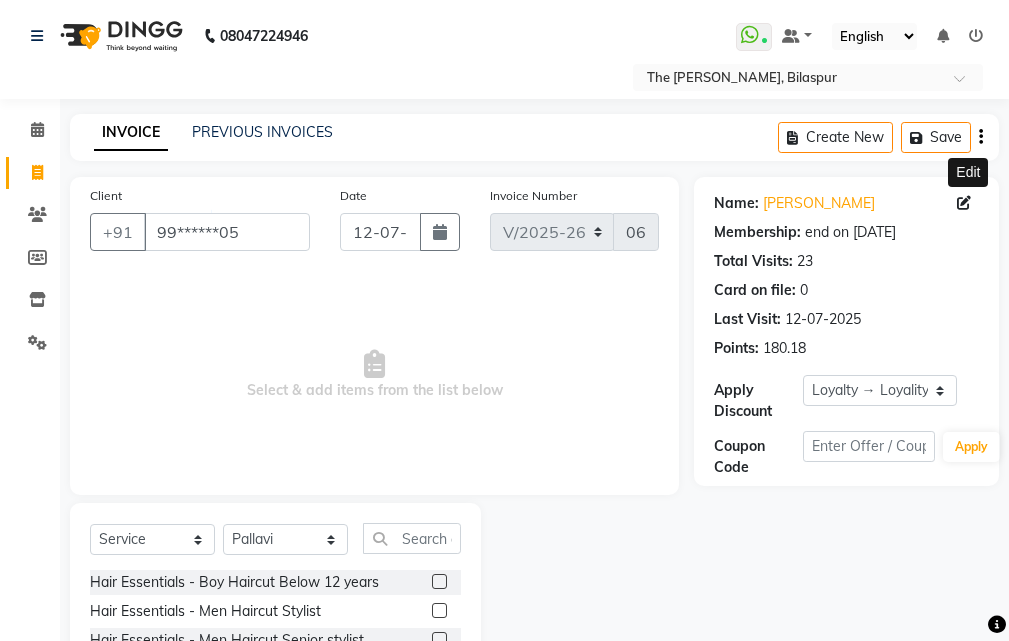 click 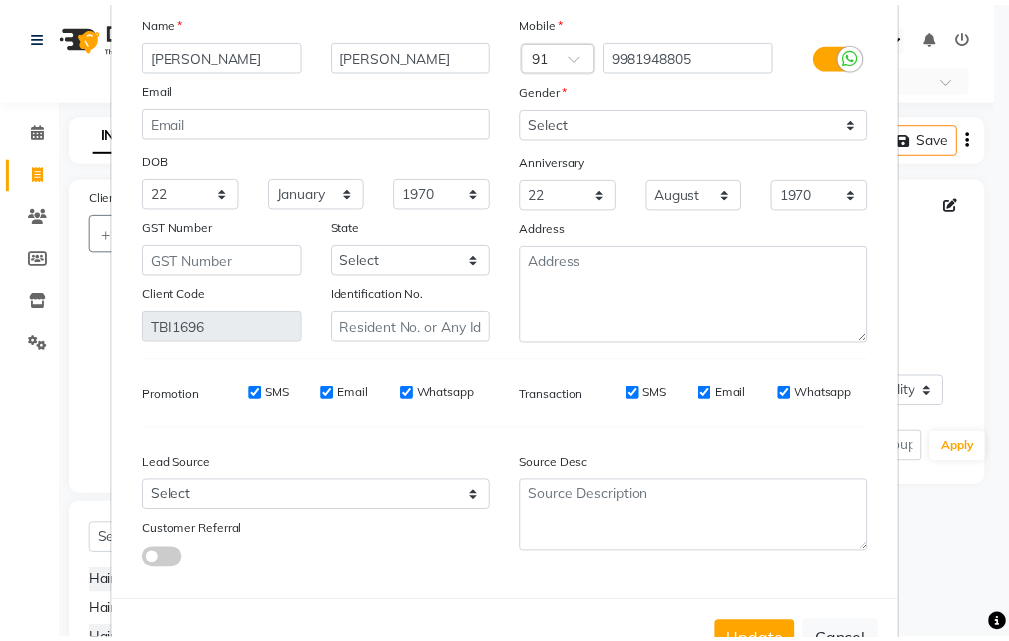 scroll, scrollTop: 172, scrollLeft: 0, axis: vertical 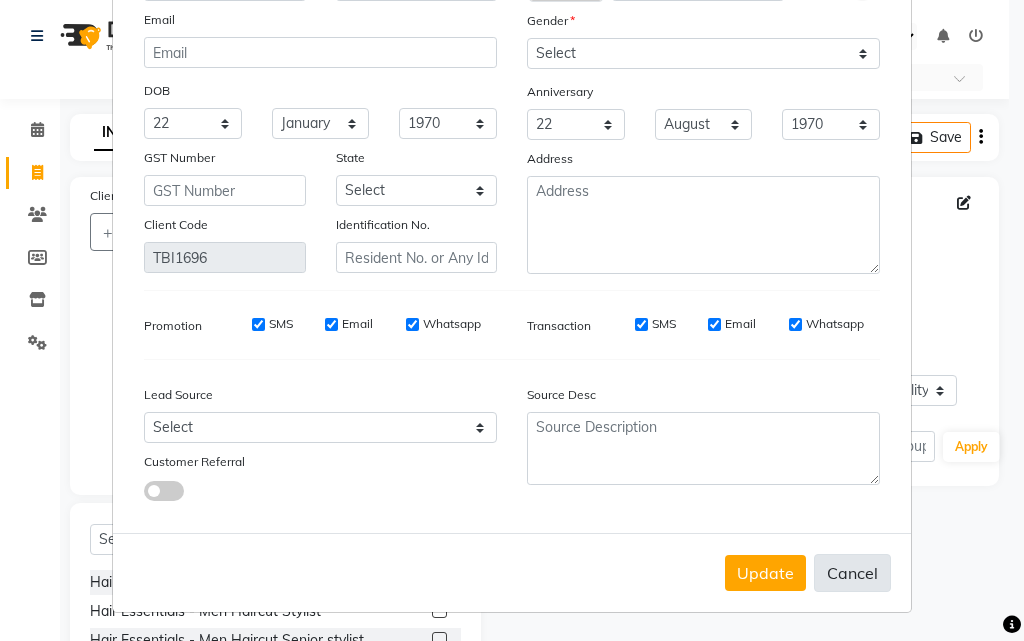 click on "Cancel" at bounding box center (852, 573) 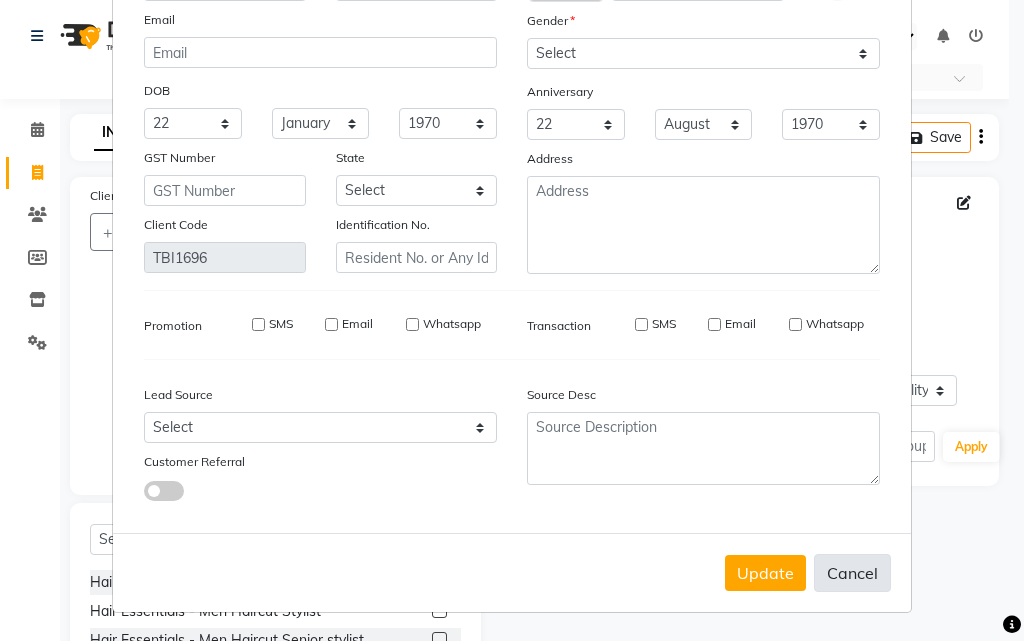 type 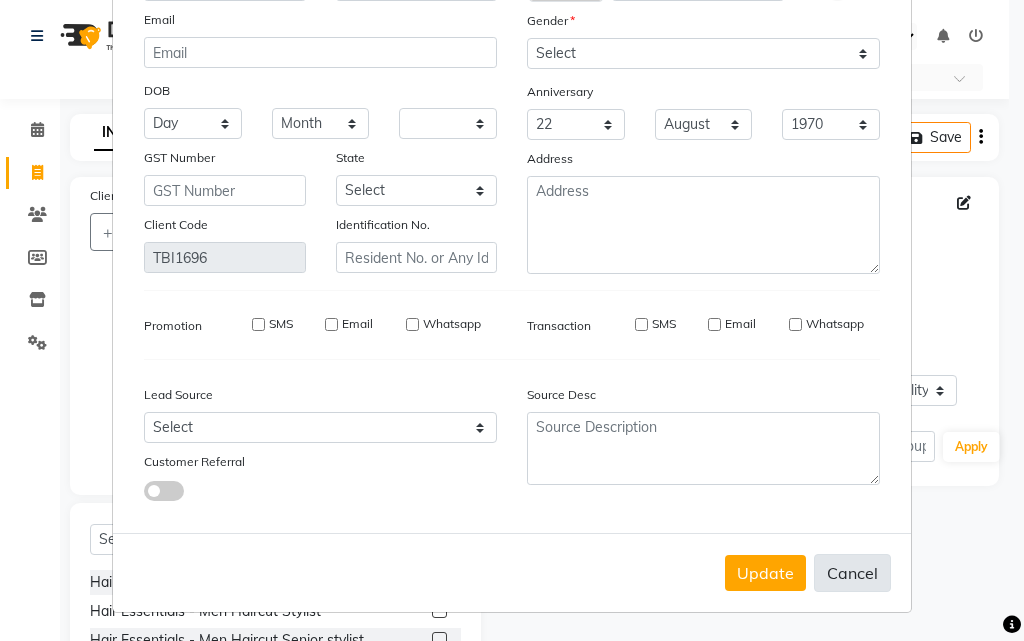 type 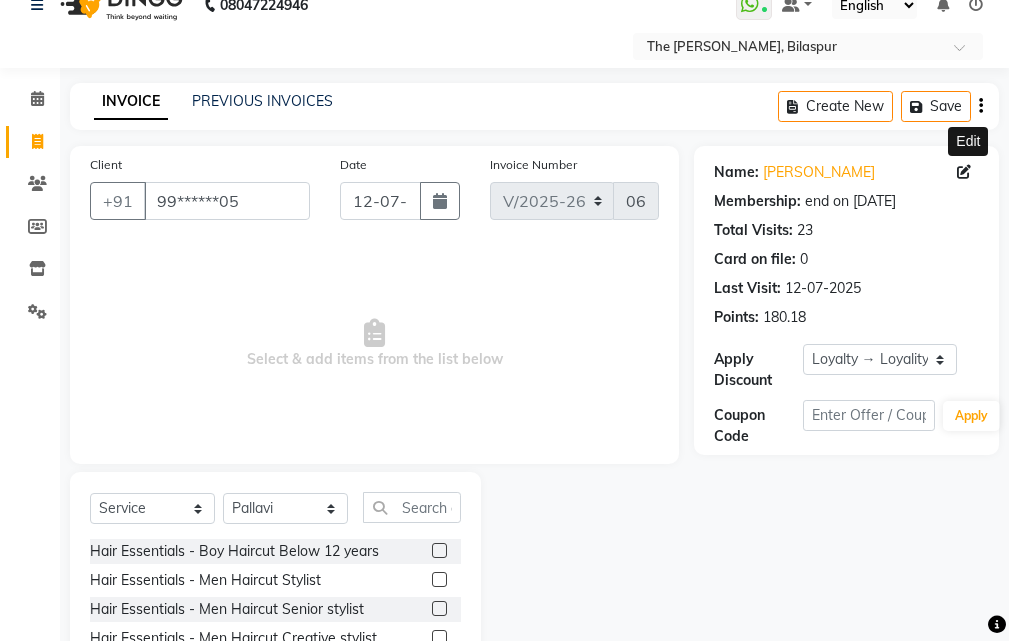 scroll, scrollTop: 0, scrollLeft: 0, axis: both 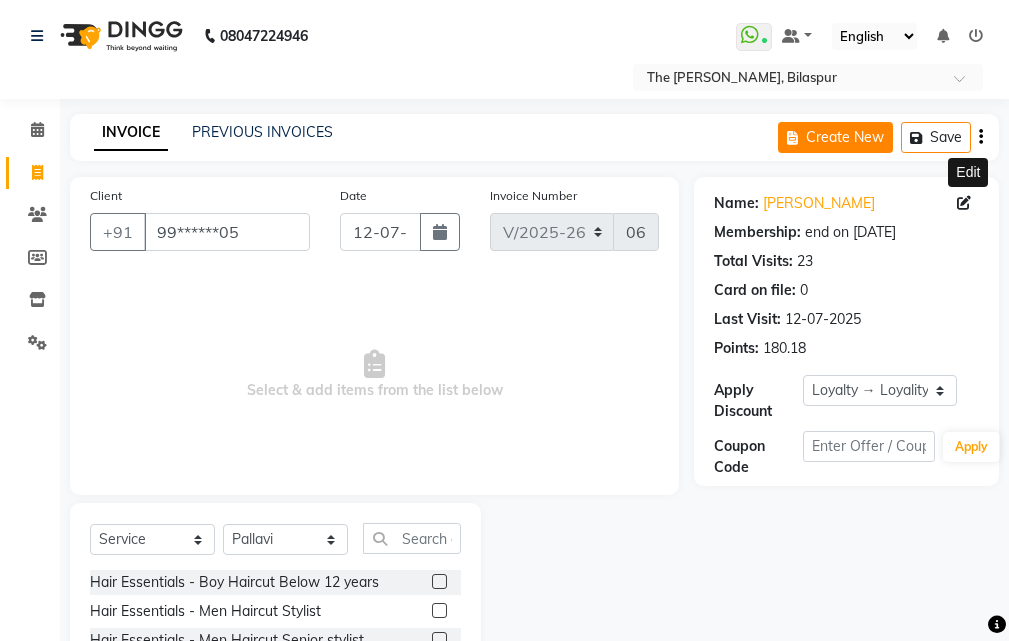 click on "Create New" 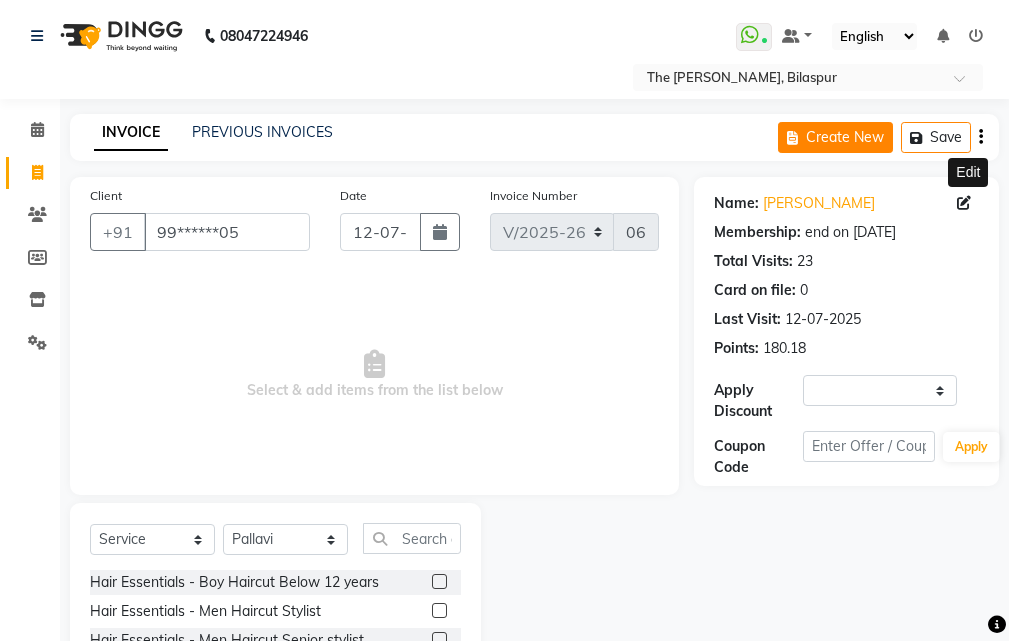 select on "service" 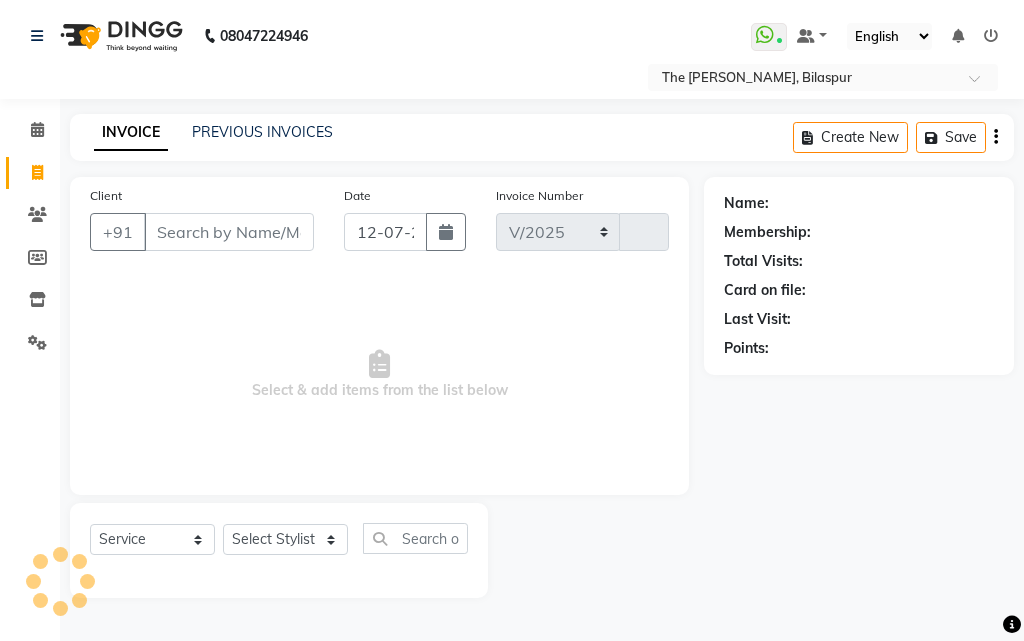 select on "6473" 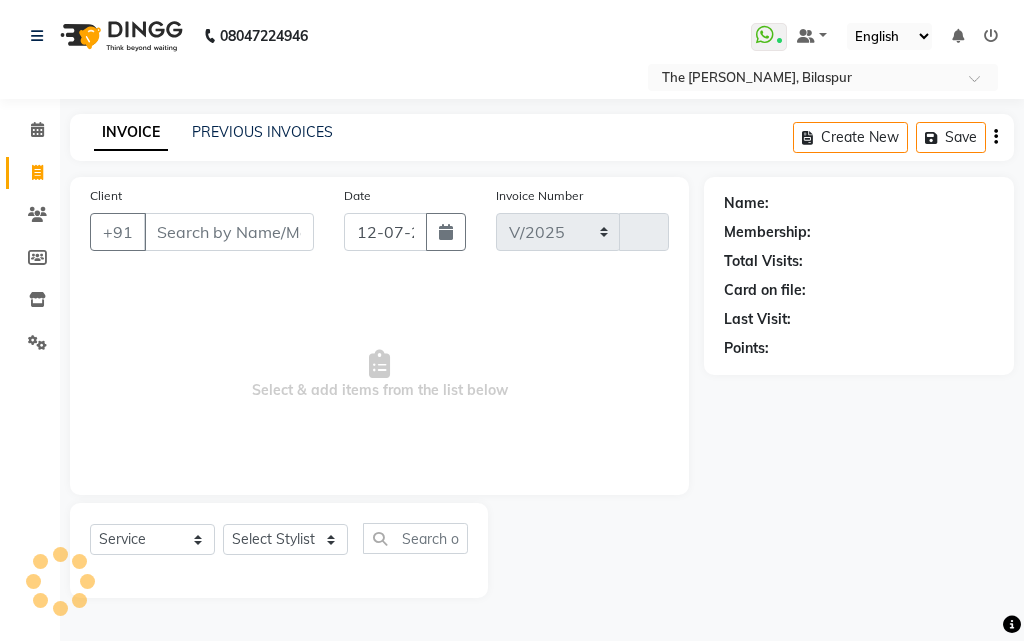 type on "0630" 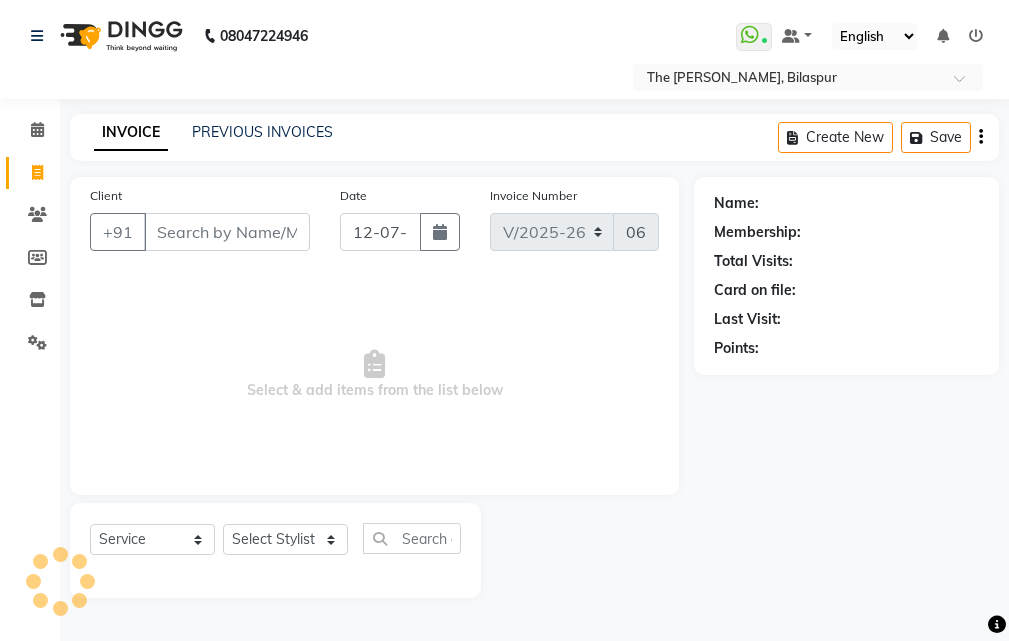 select on "63556" 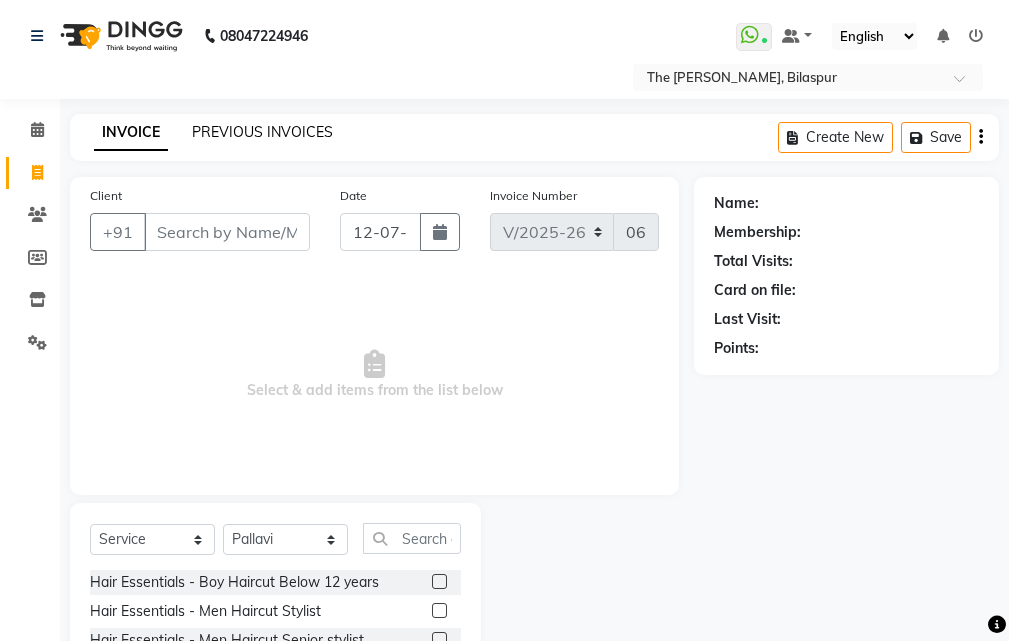 click on "PREVIOUS INVOICES" 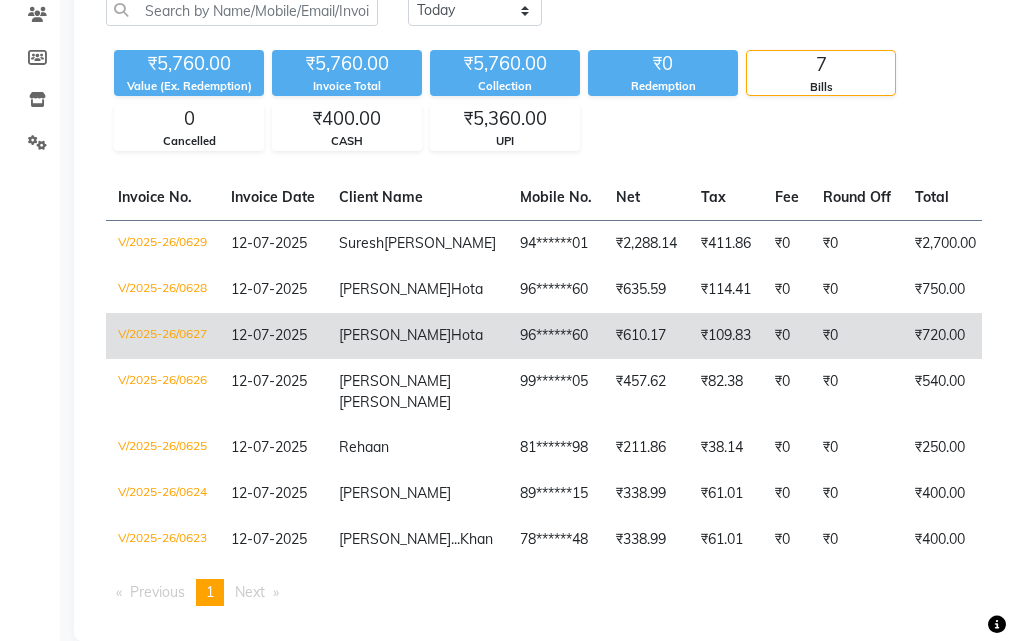 scroll, scrollTop: 306, scrollLeft: 0, axis: vertical 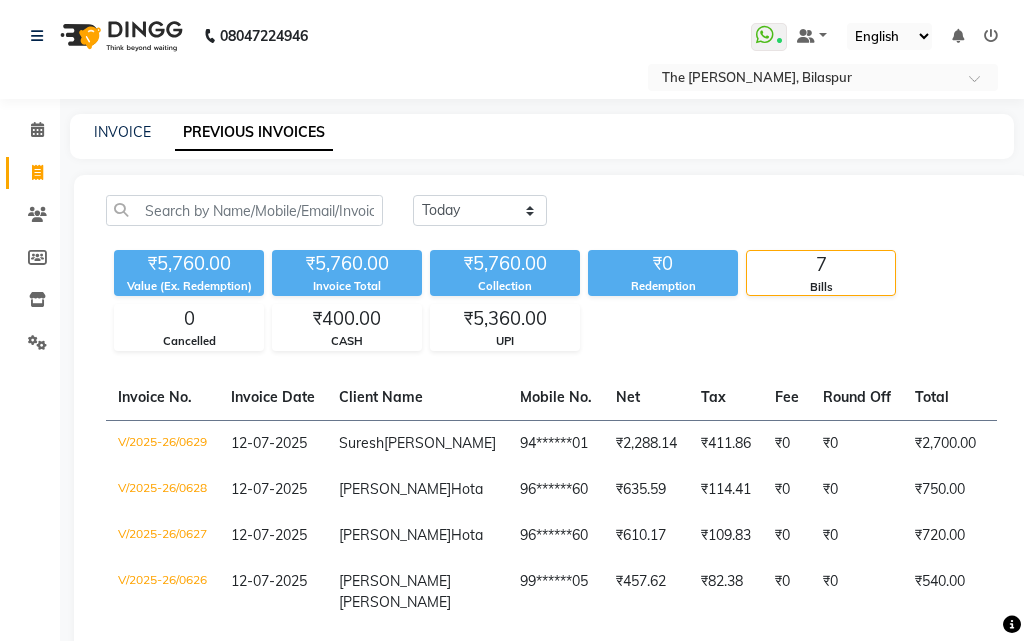 select on "6473" 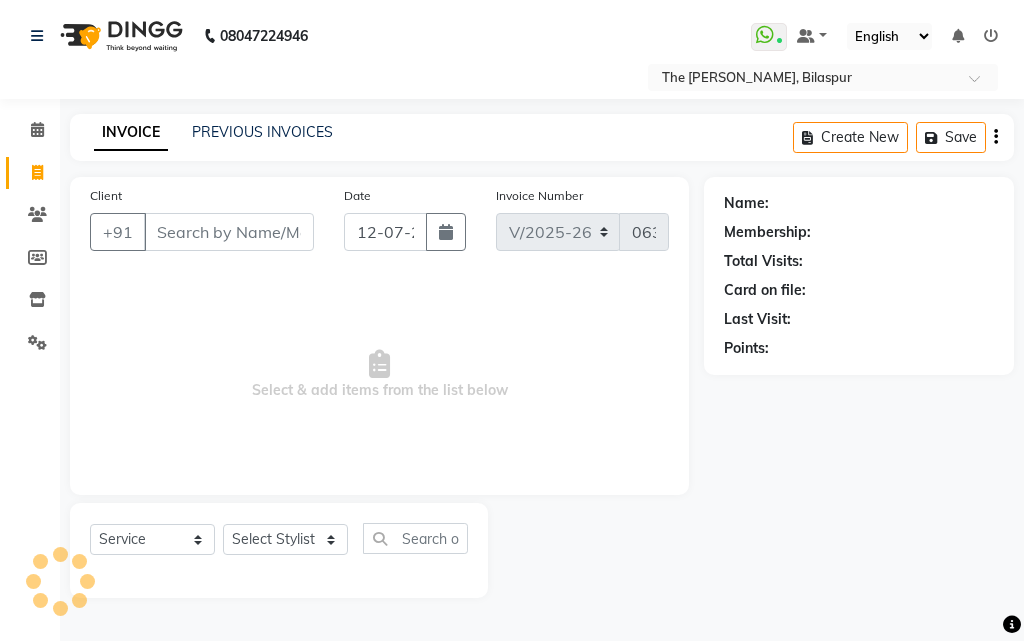 select on "63556" 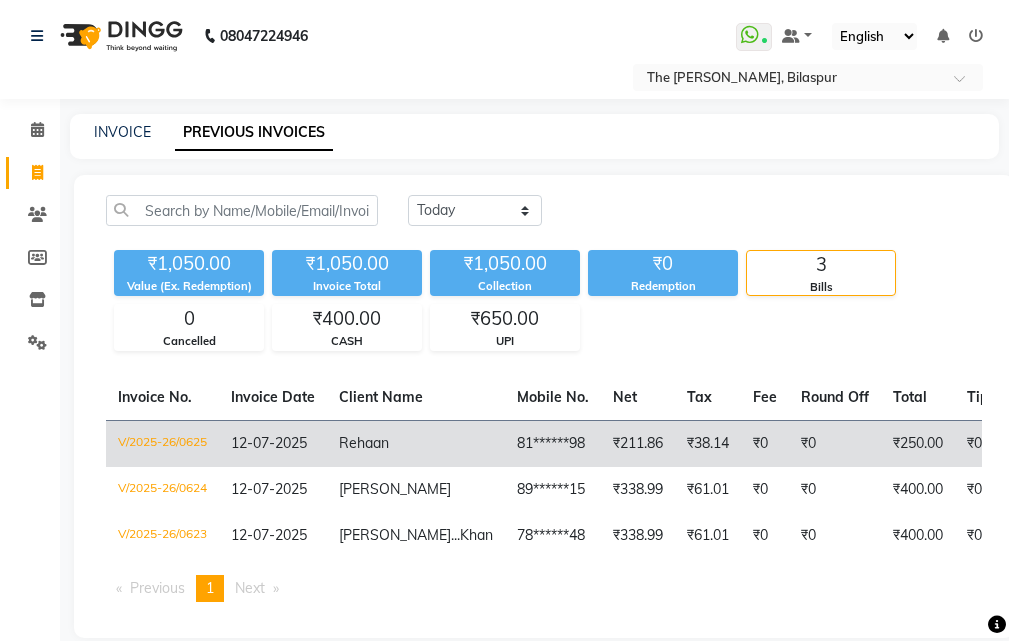 scroll, scrollTop: 0, scrollLeft: 0, axis: both 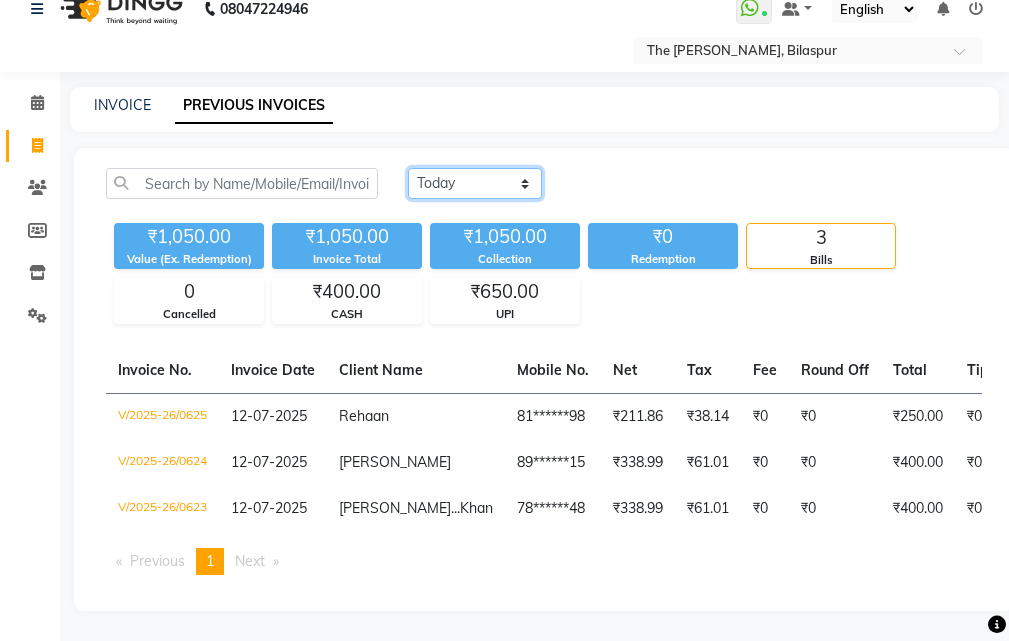 click on "[DATE] [DATE] Custom Range" 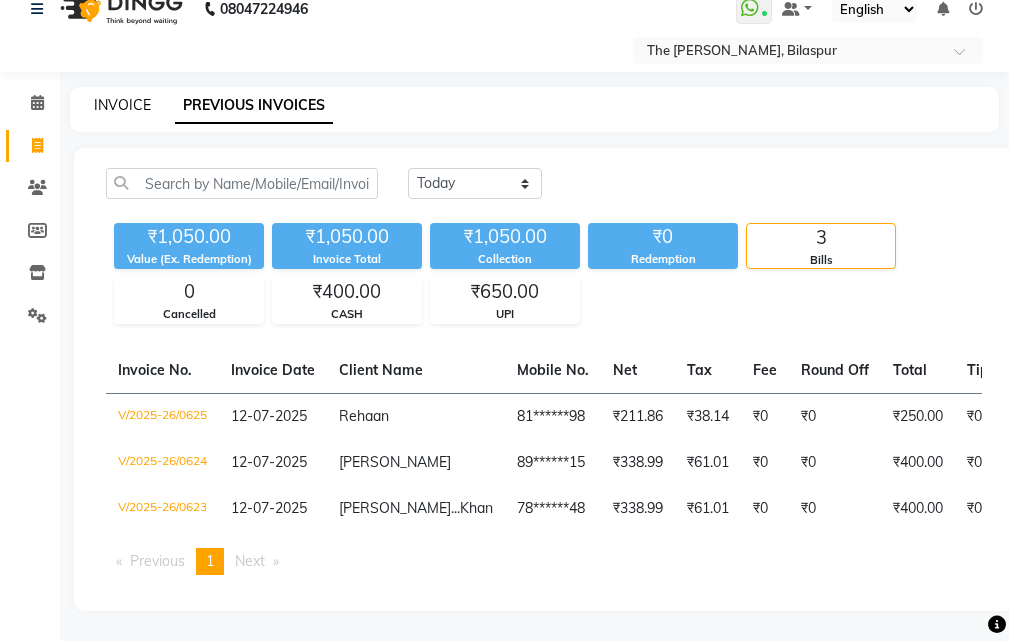 click on "INVOICE" 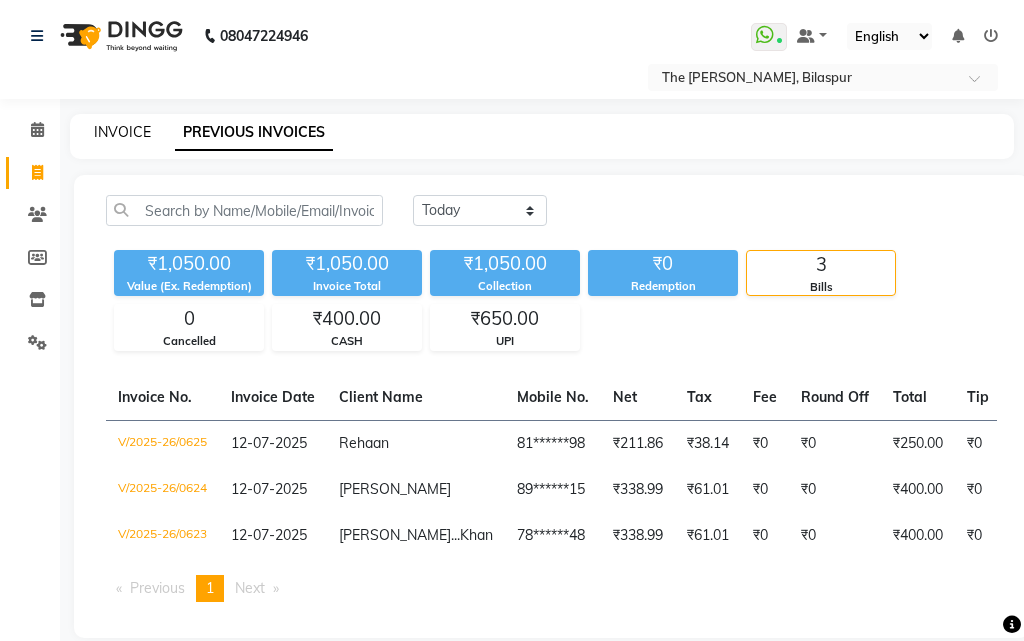 select on "service" 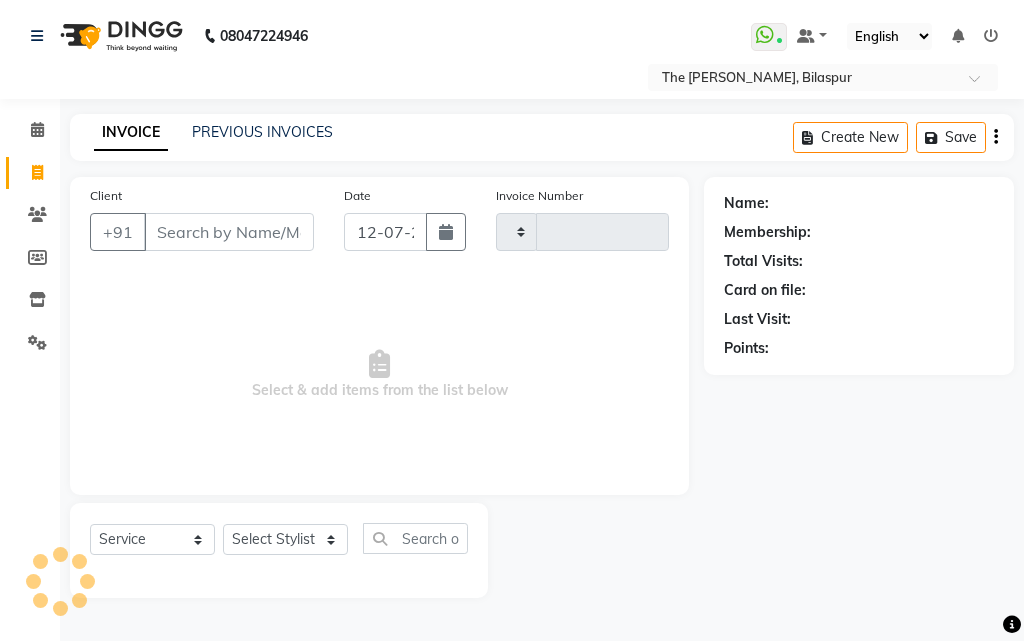 type on "0630" 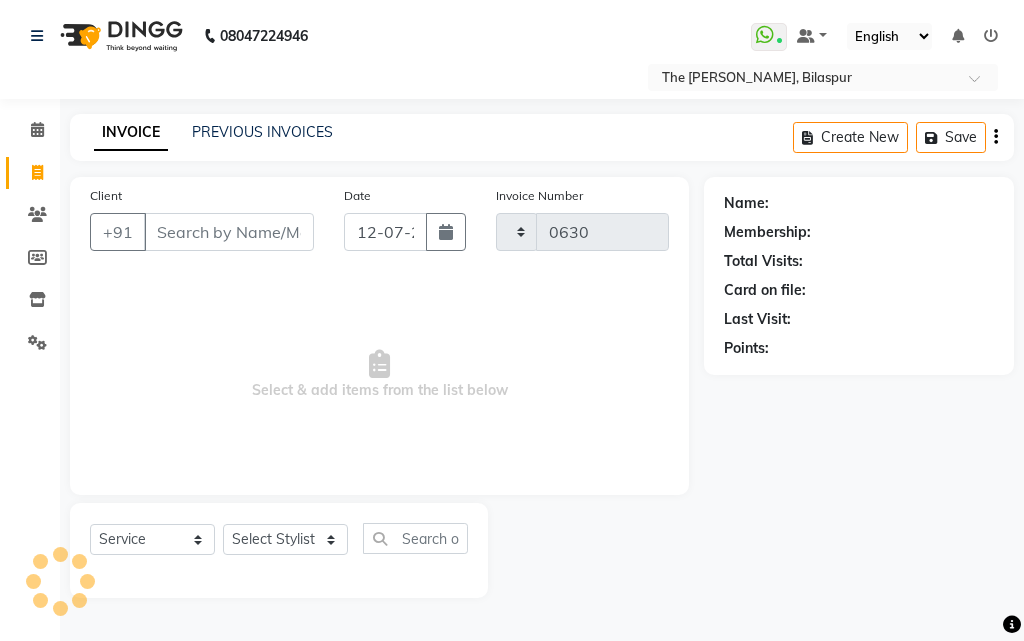 select on "6473" 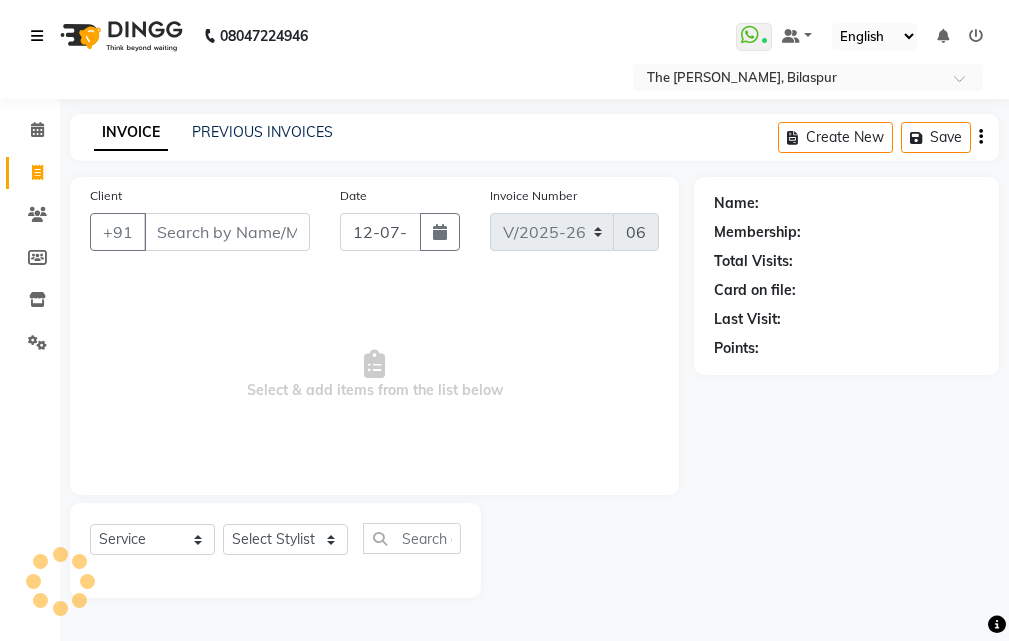 select on "63556" 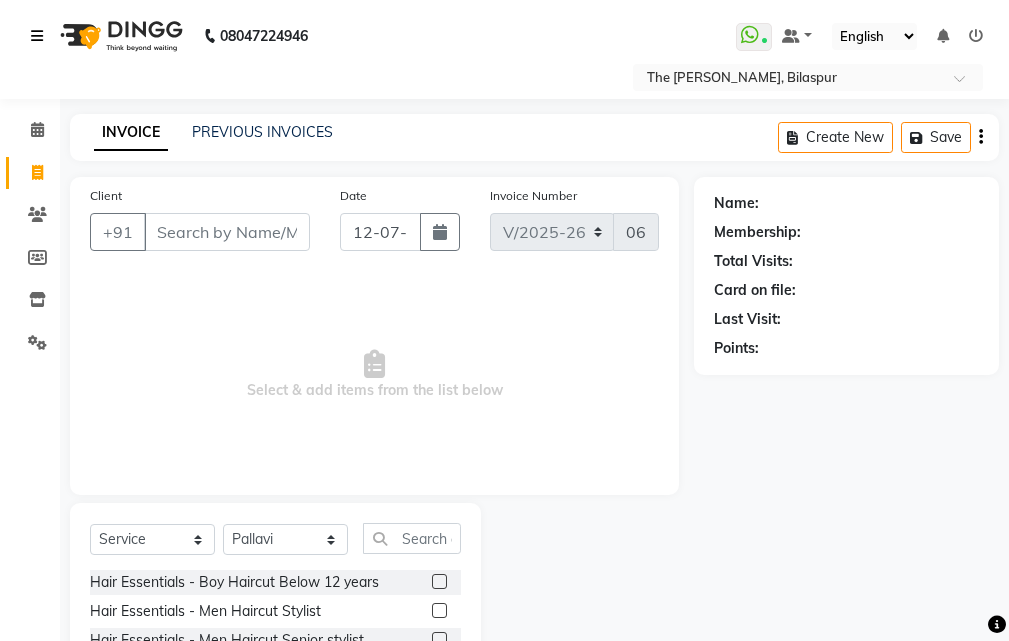 click at bounding box center [37, 36] 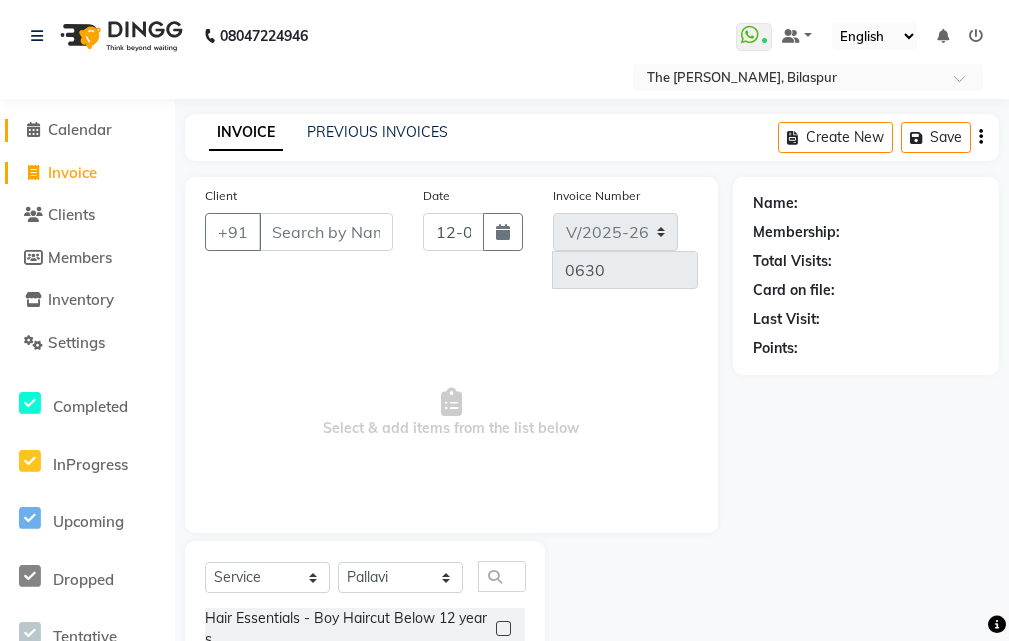 click on "Calendar" 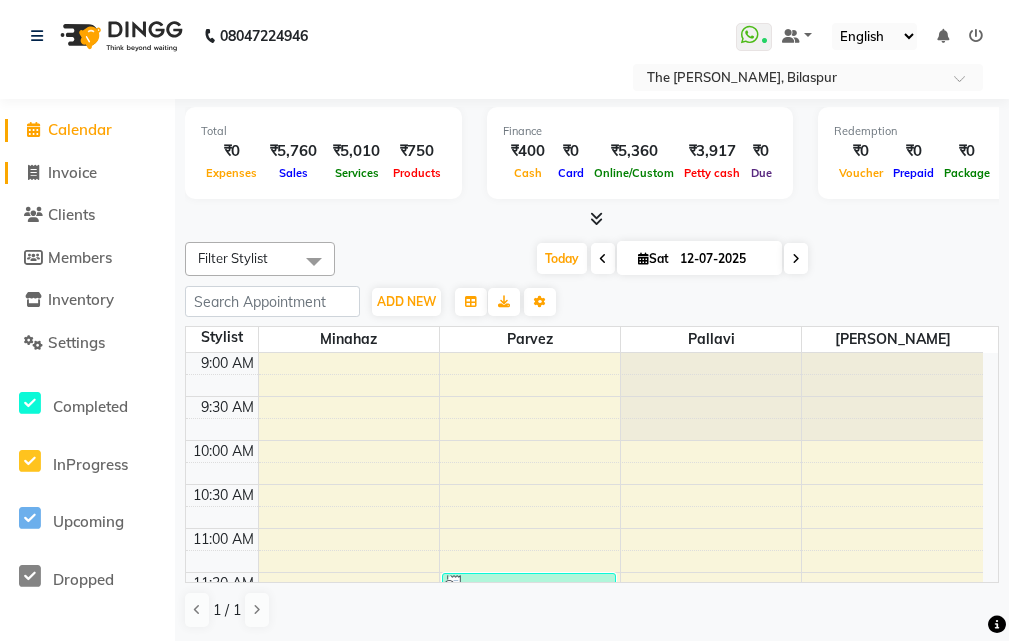 click on "Invoice" 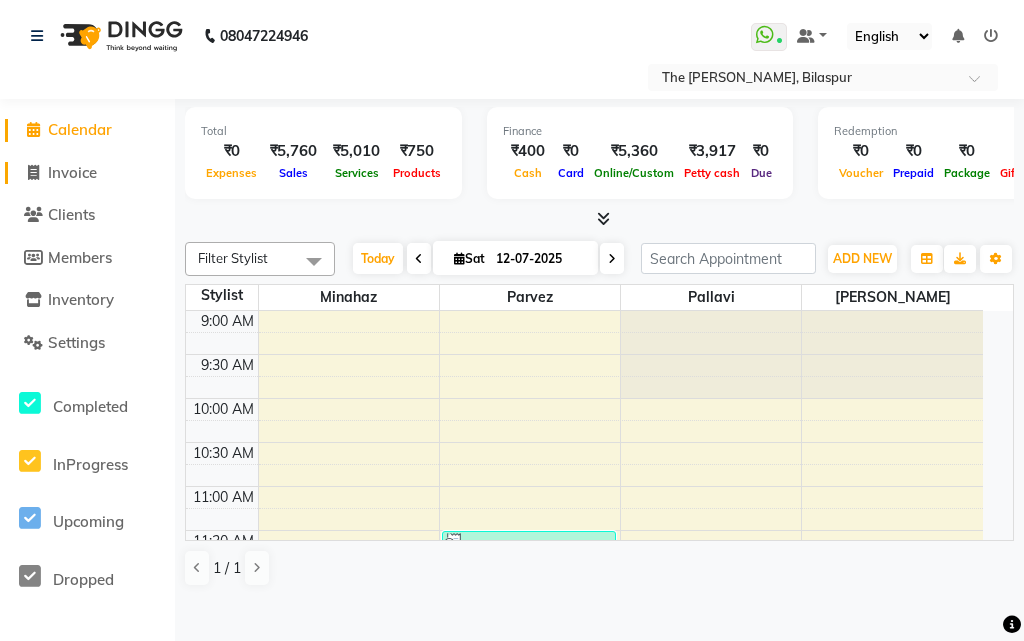 select on "6473" 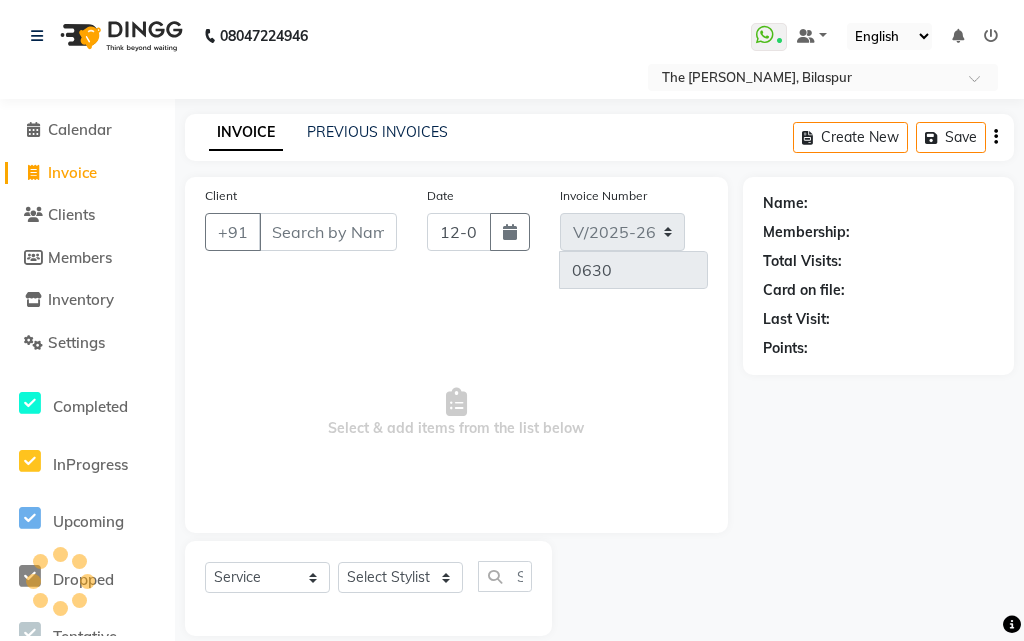 select on "63556" 